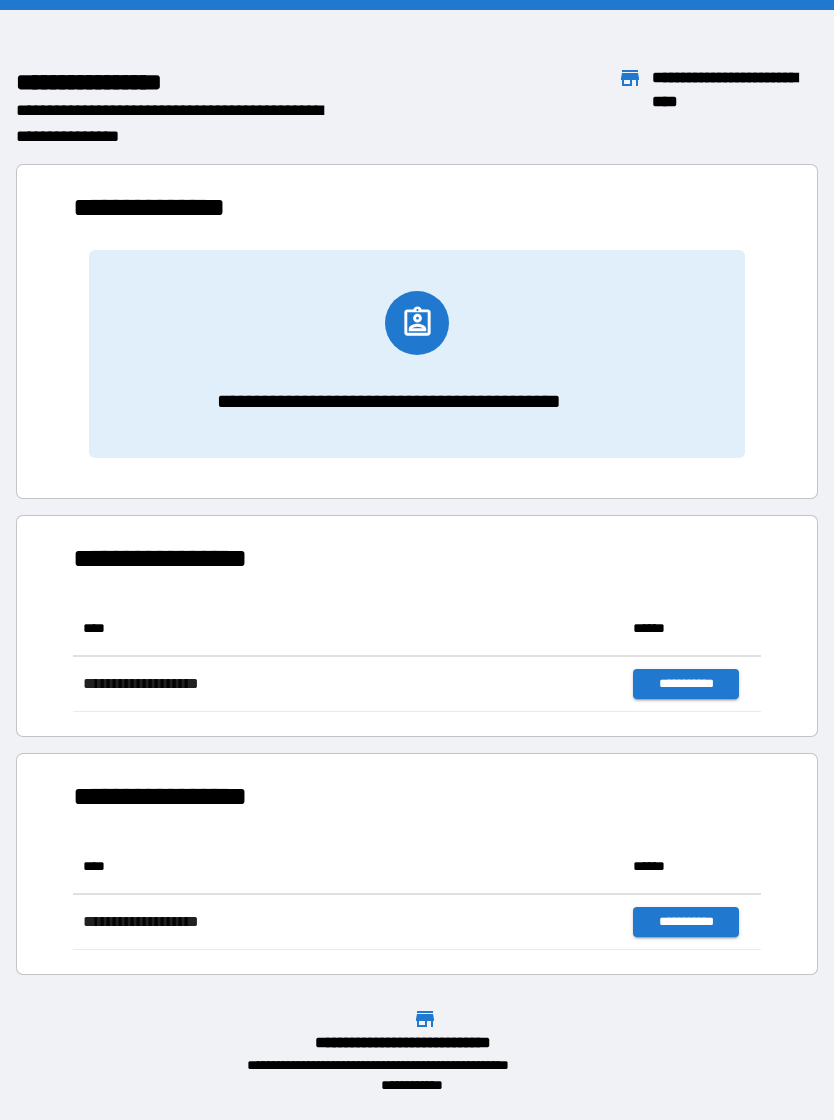 scroll, scrollTop: 0, scrollLeft: 0, axis: both 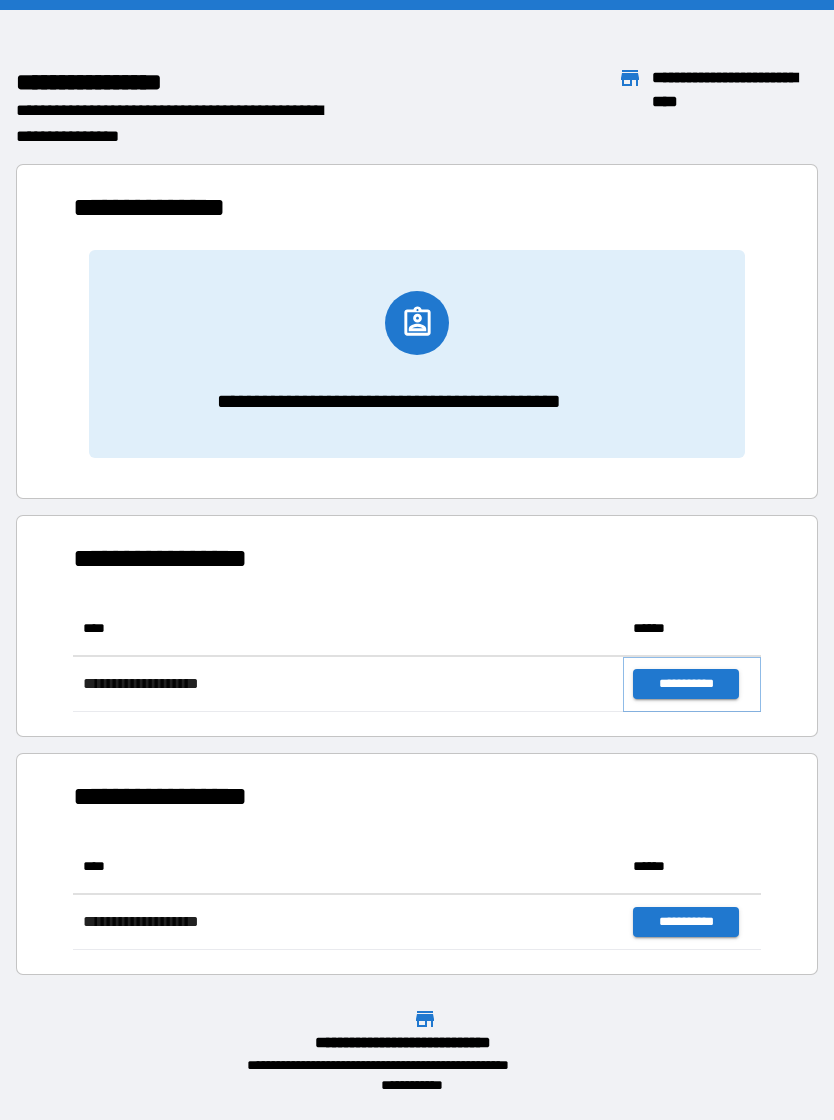 click on "**********" at bounding box center [685, 684] 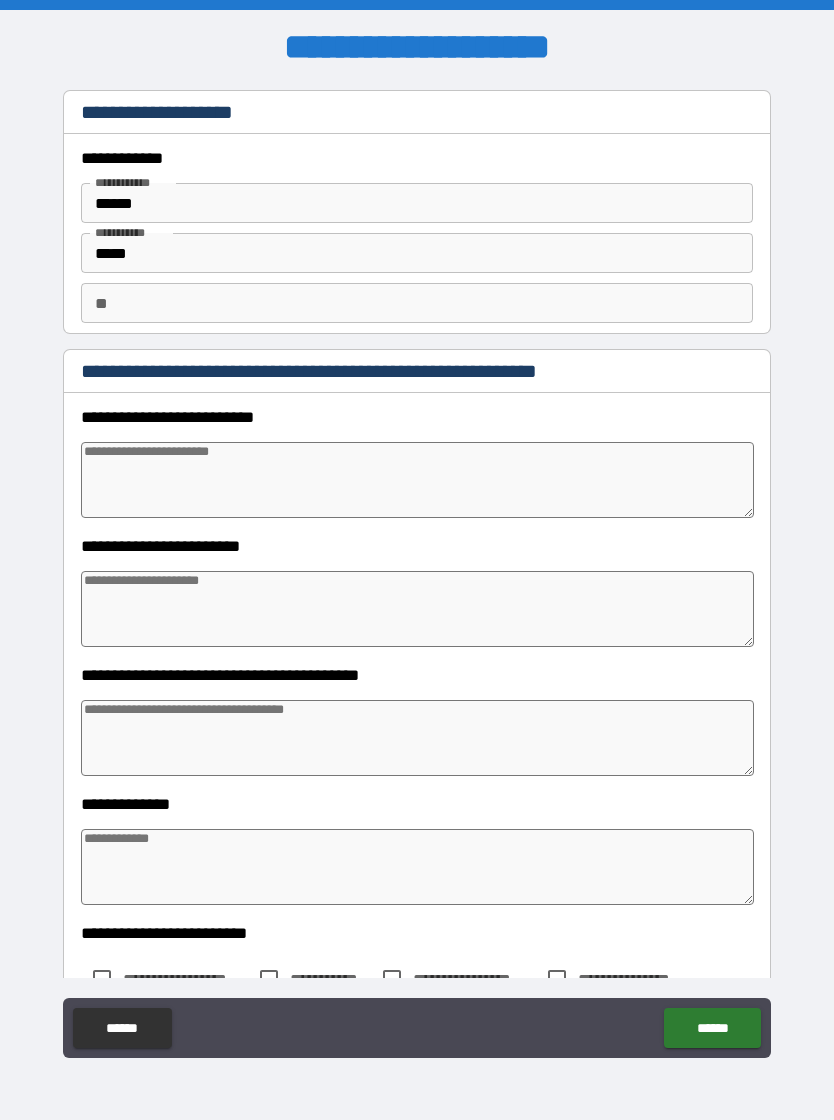 type on "*" 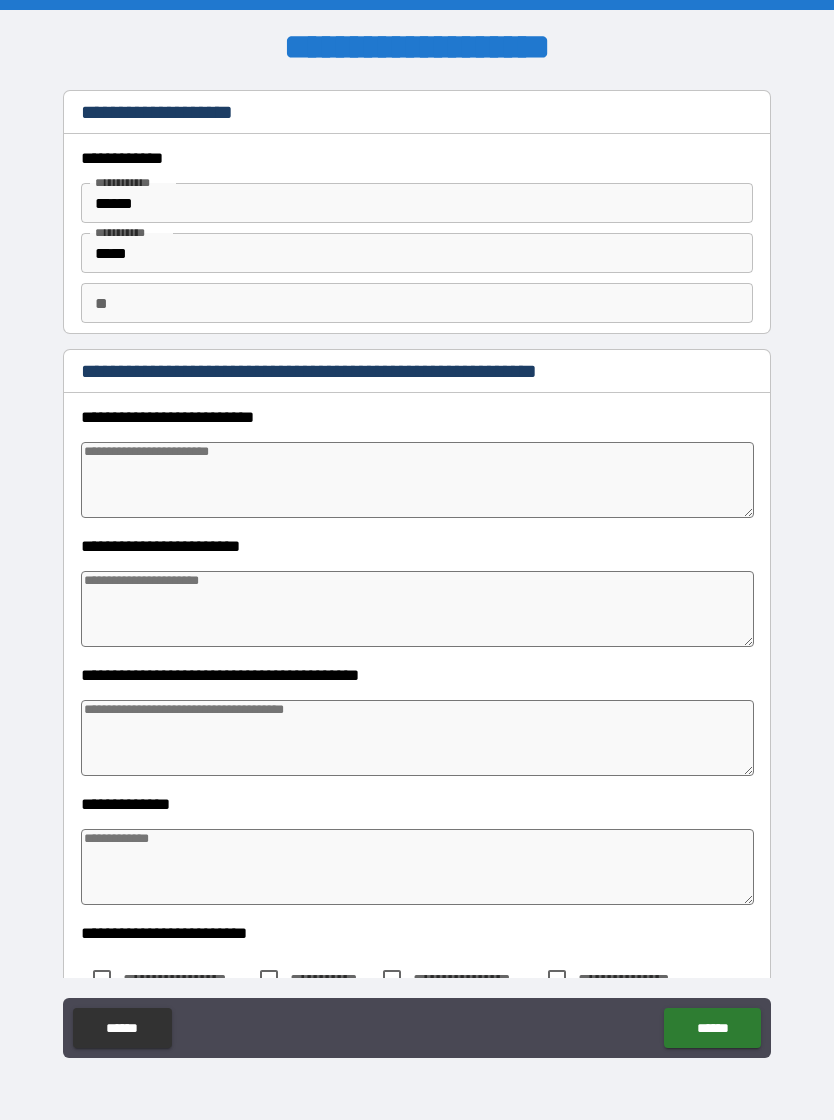 type on "*" 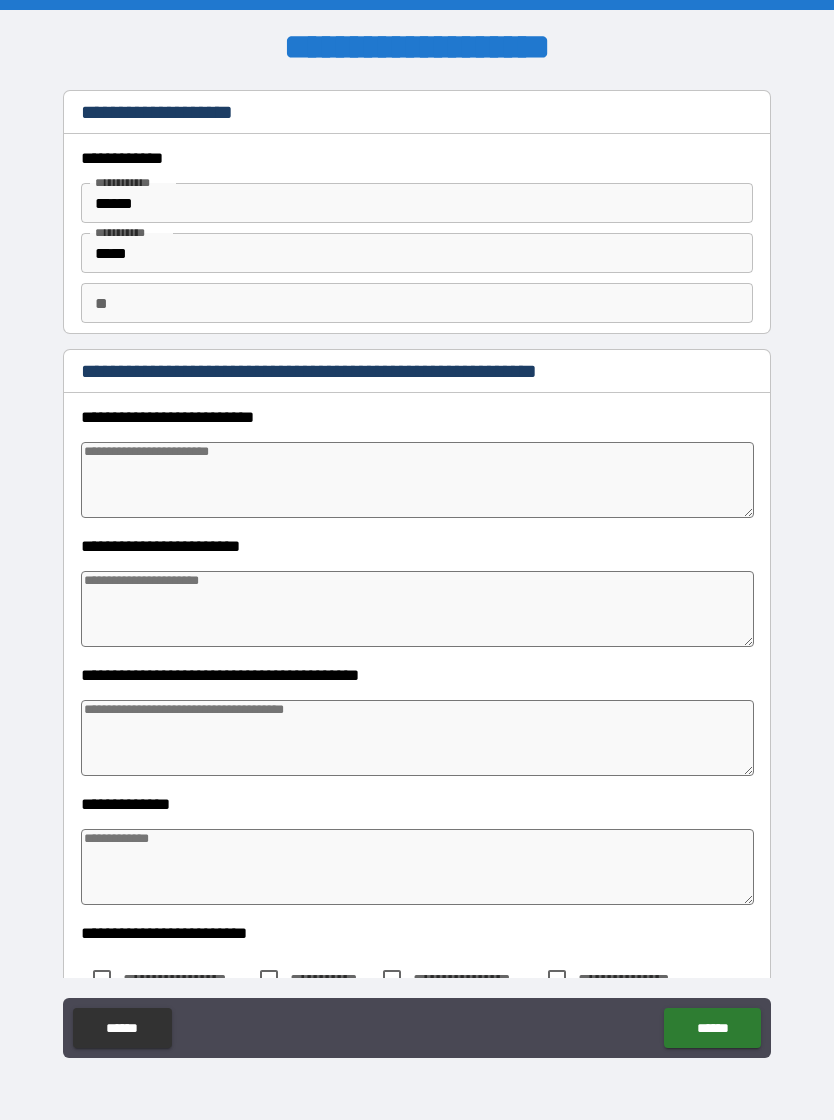 type on "*" 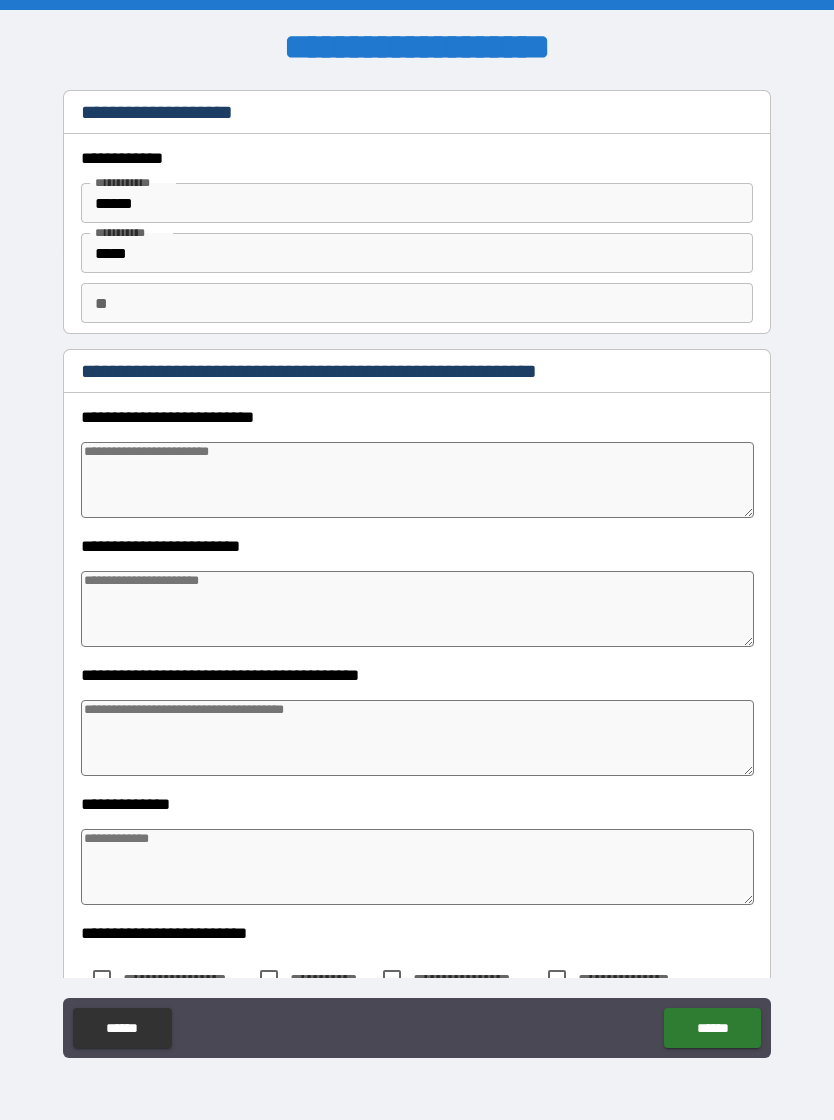 type on "*" 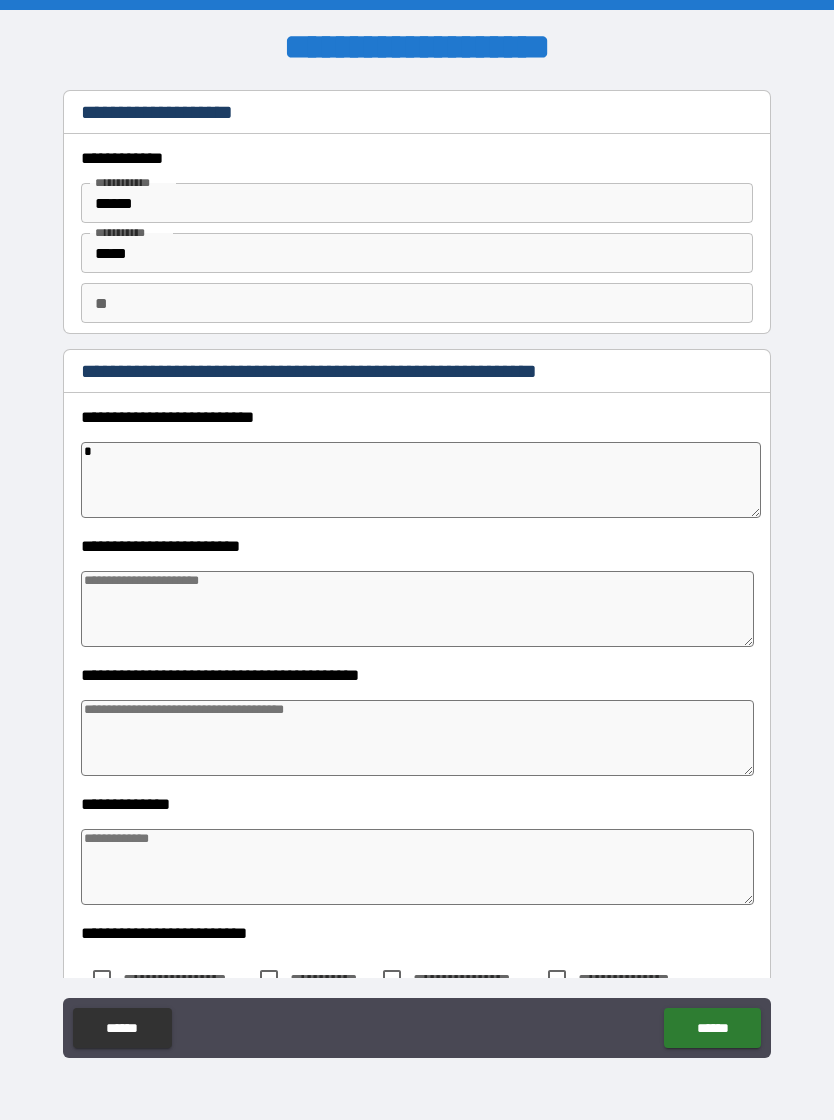 type on "*" 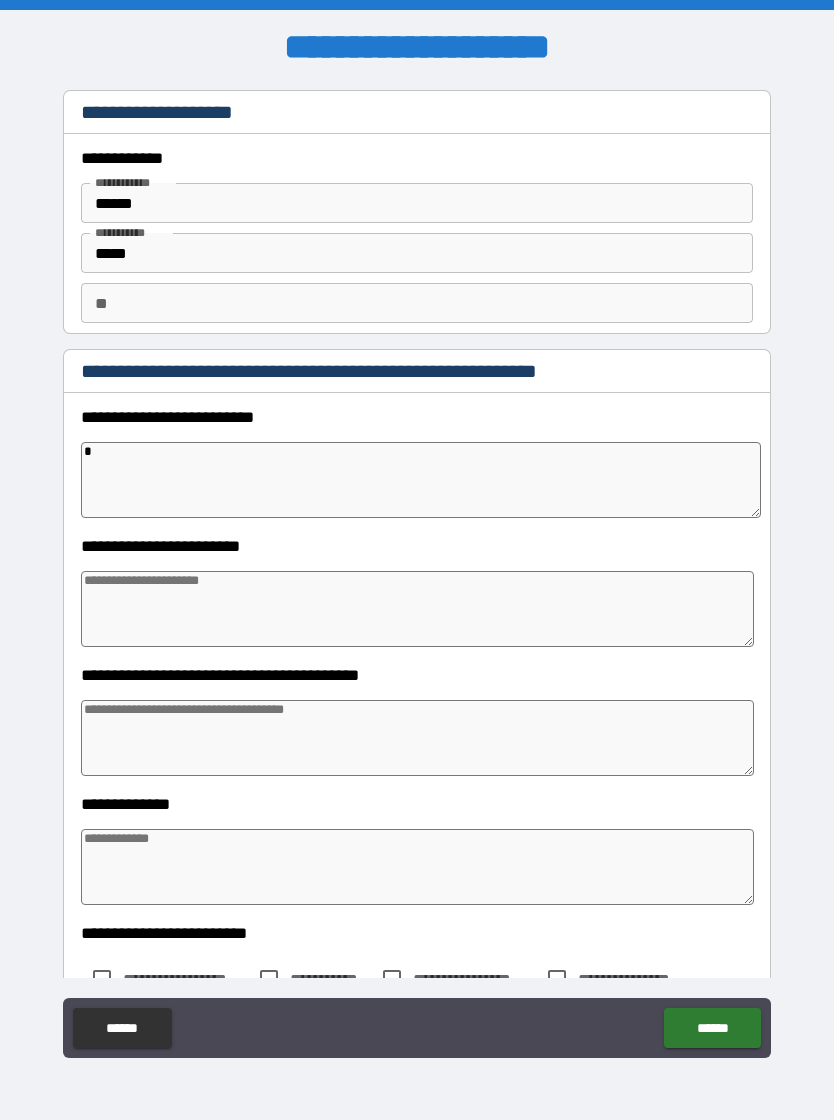 type on "*" 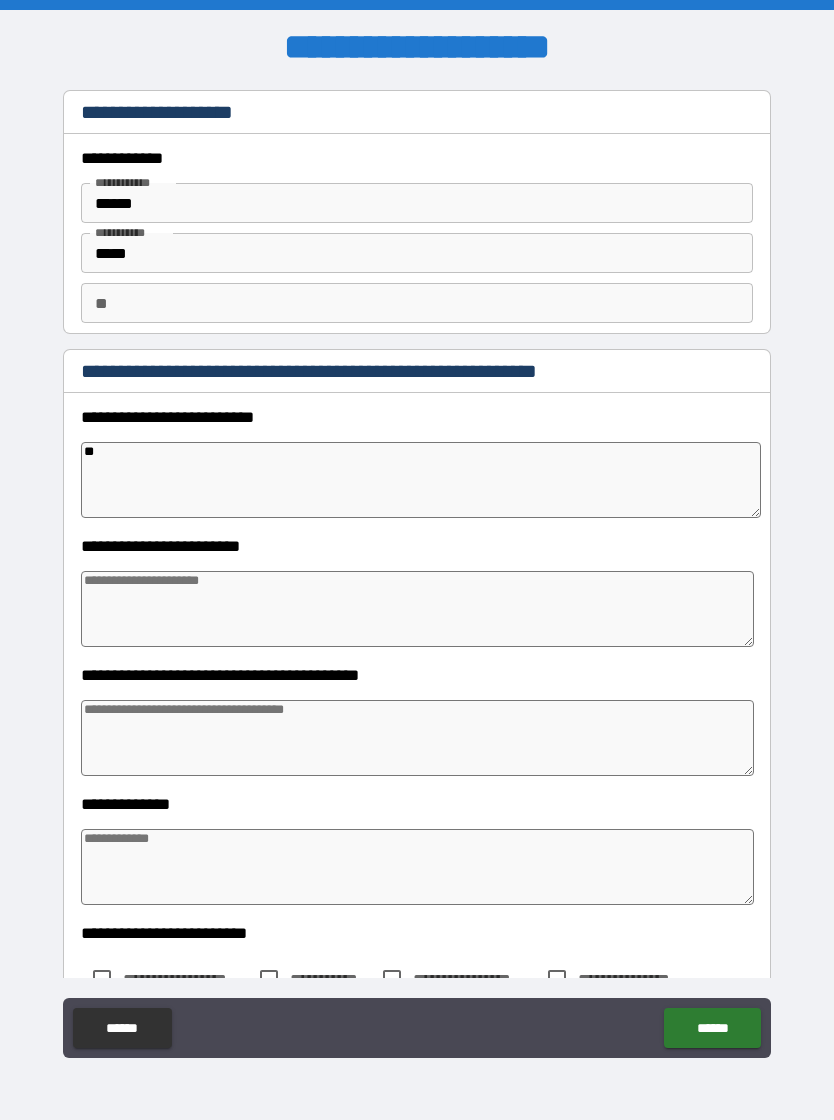 type on "*" 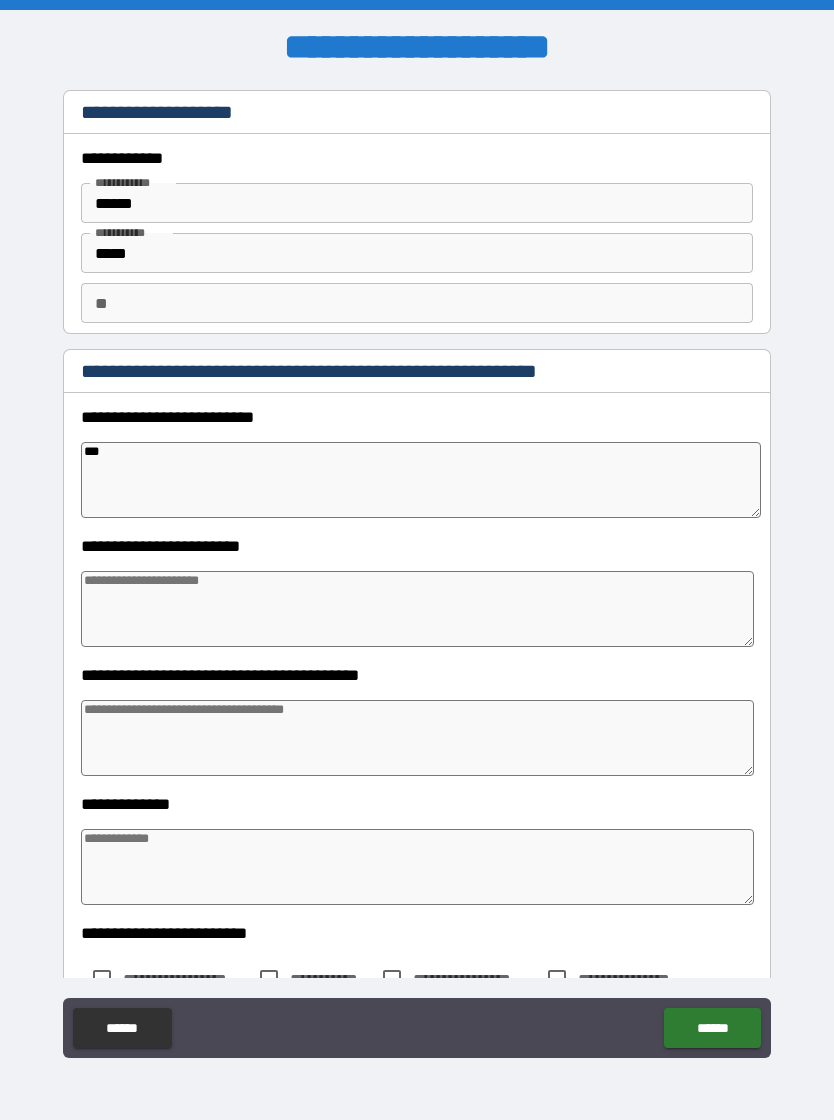 type on "*" 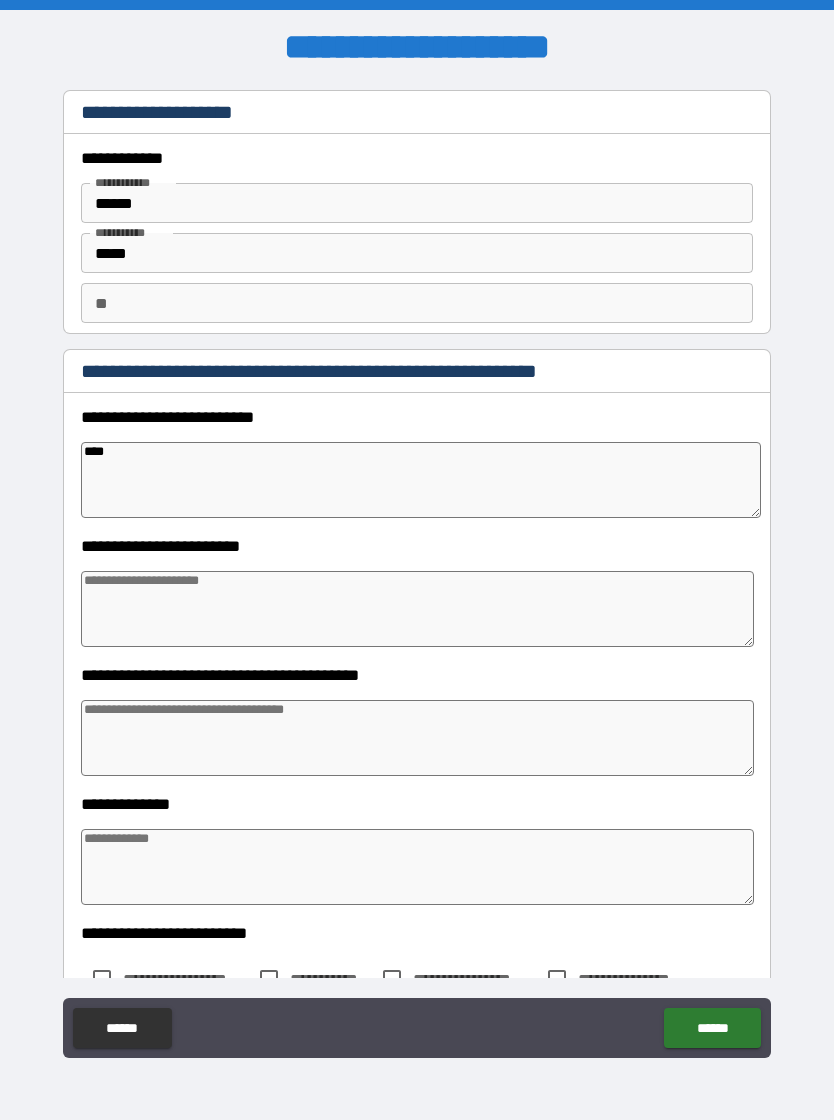 type on "*" 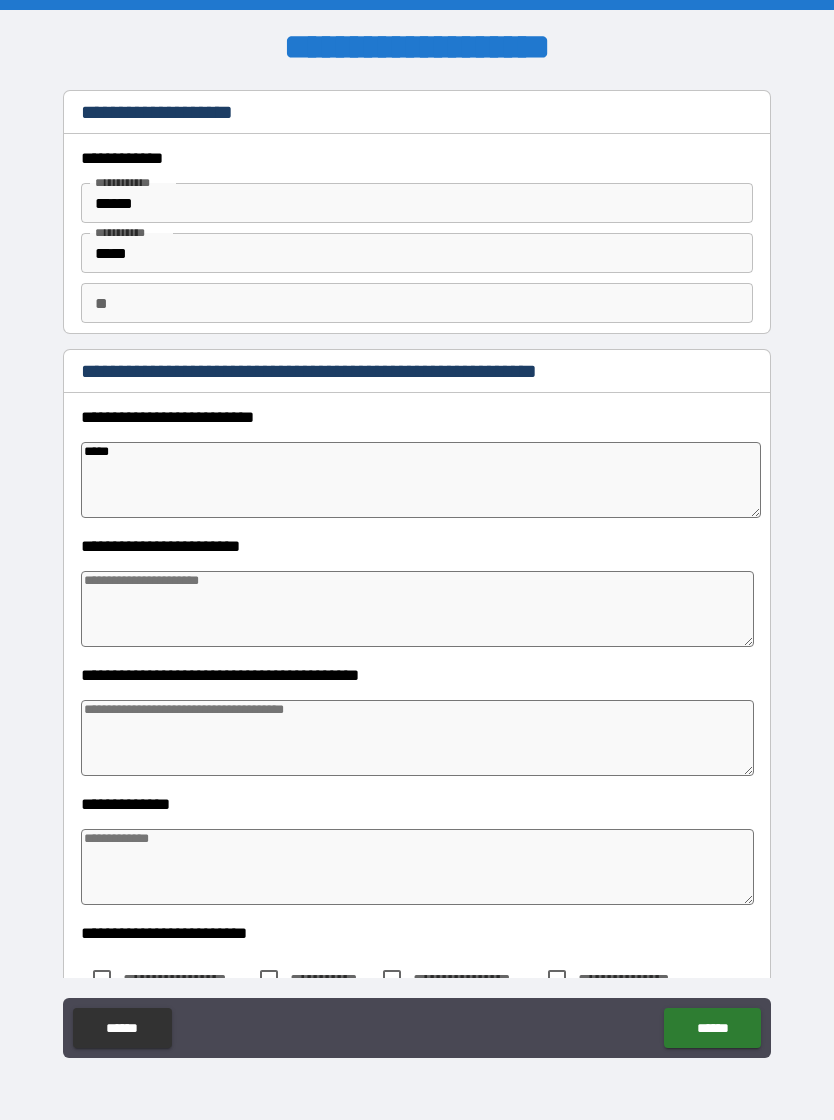 type on "*" 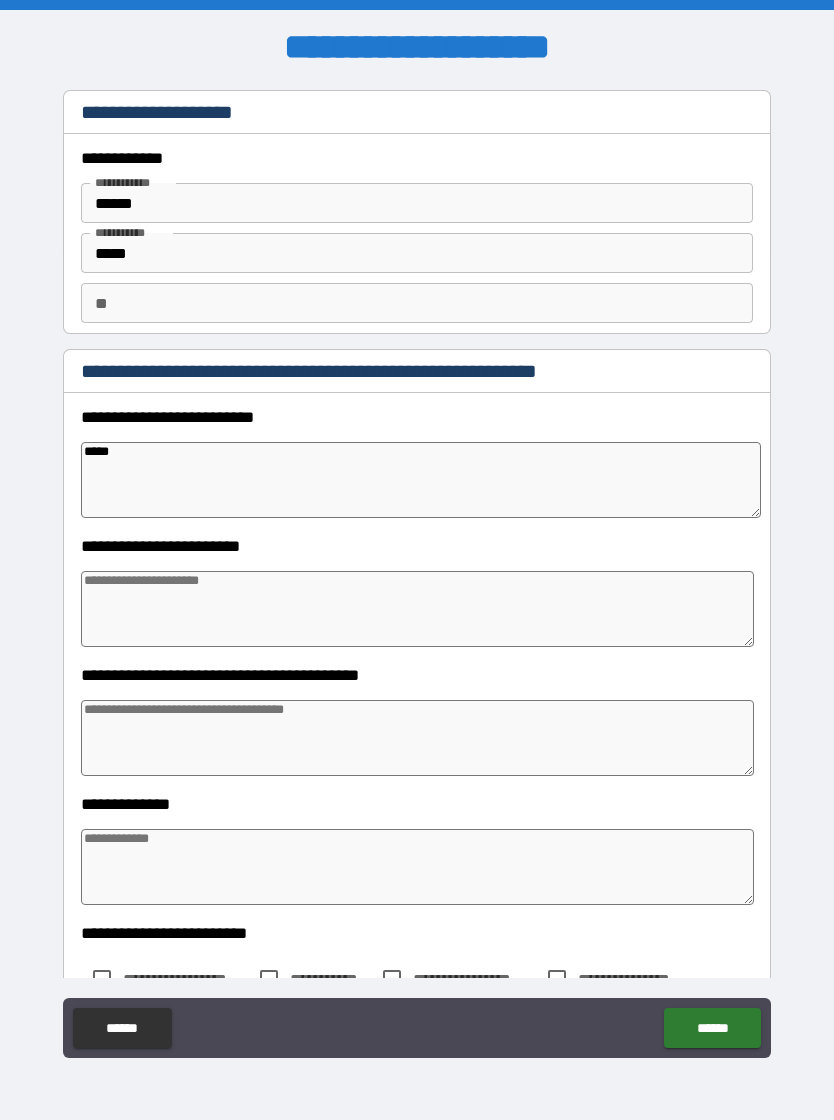 type on "*****" 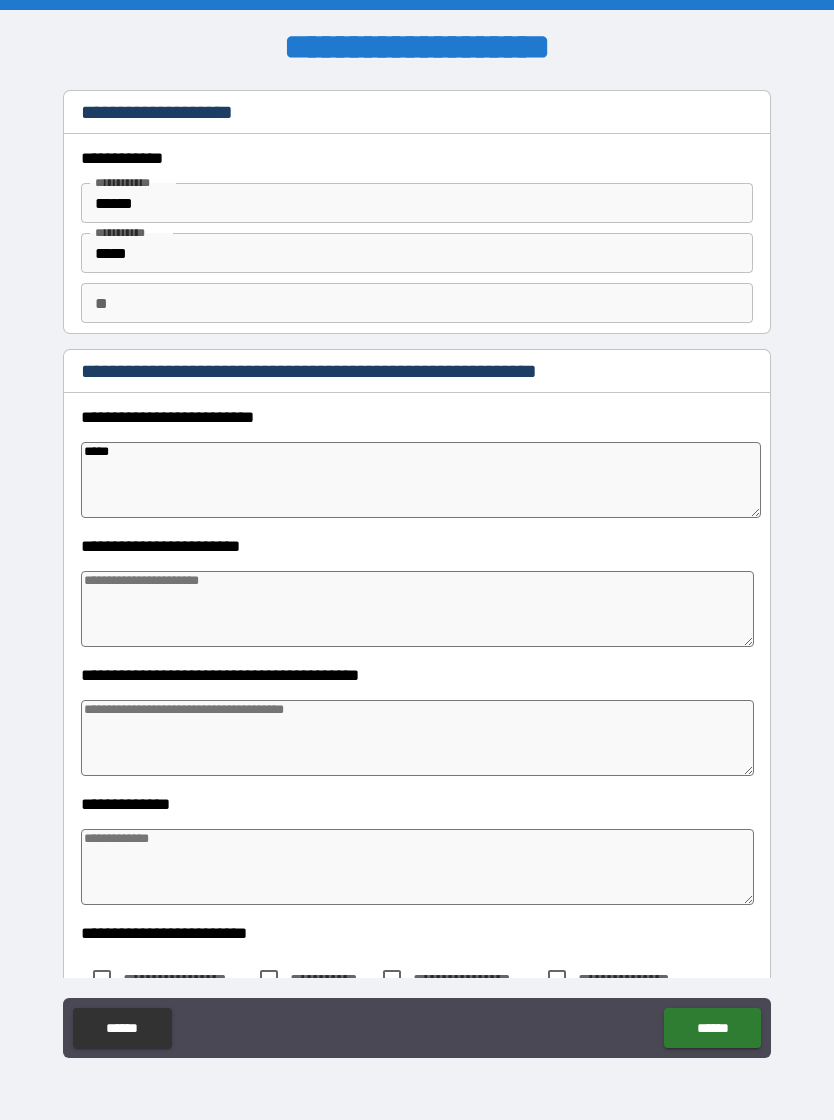 type on "*" 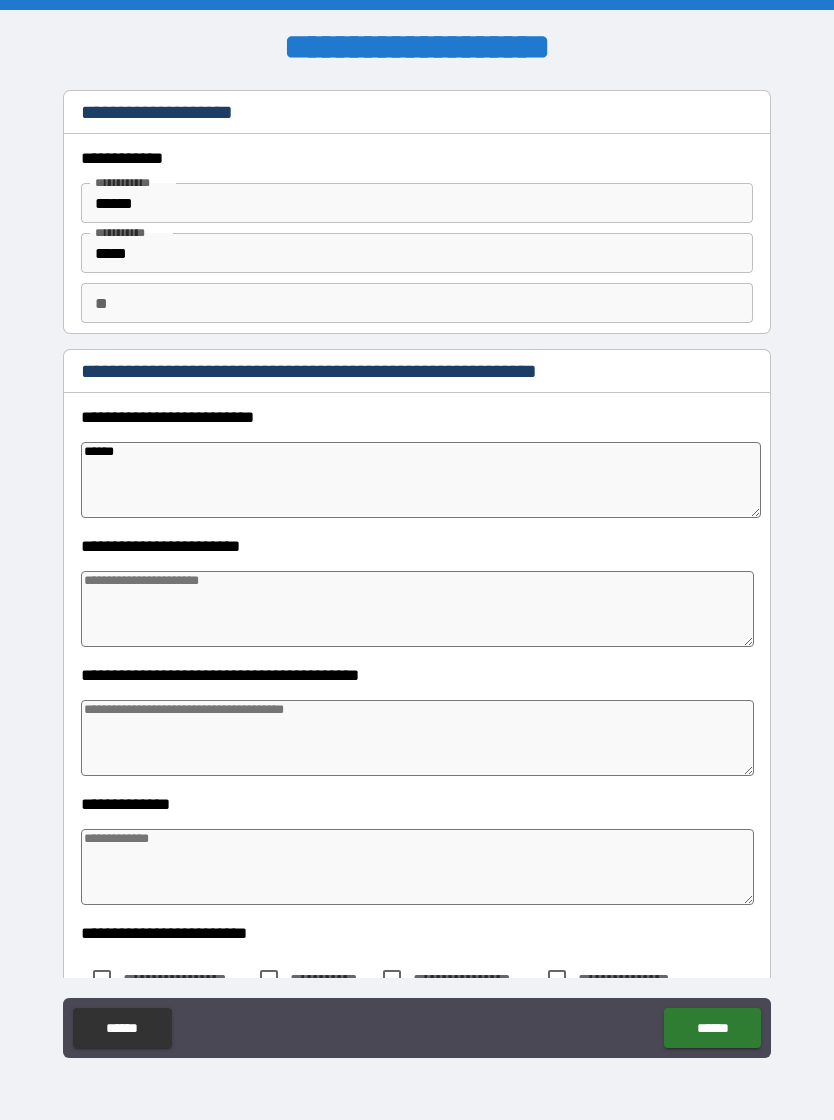 type on "*" 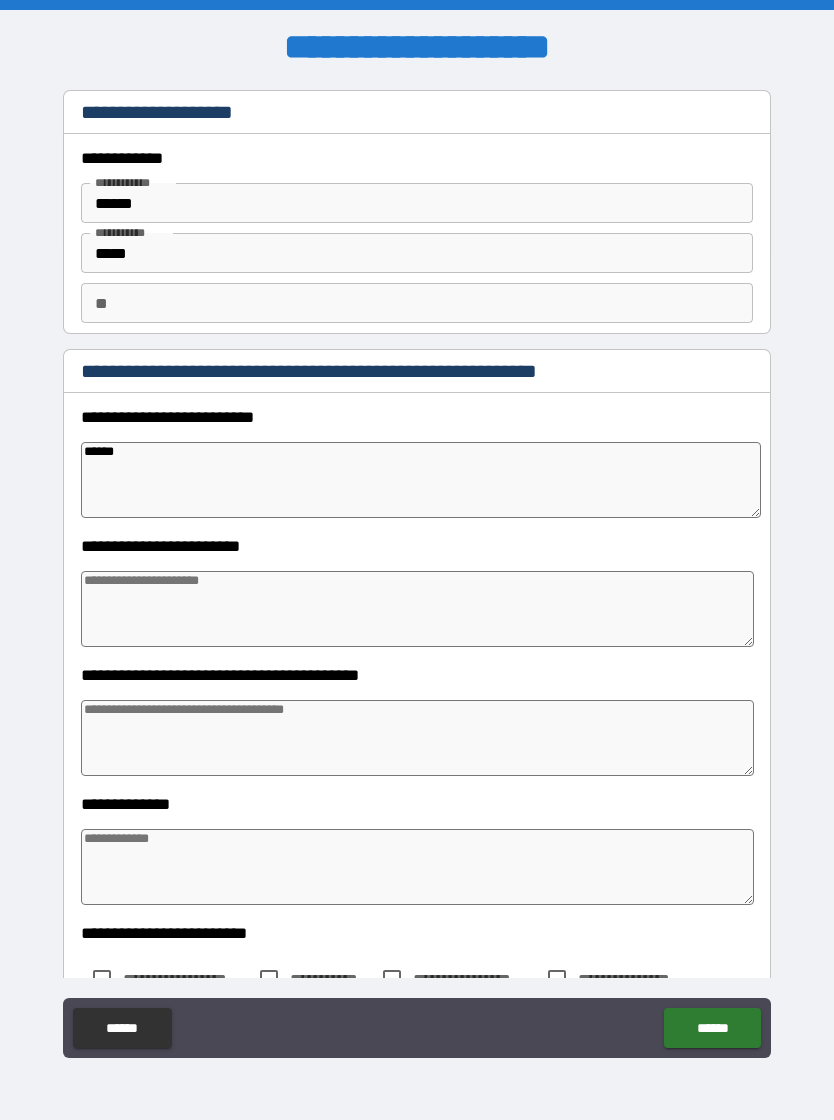 type on "*****" 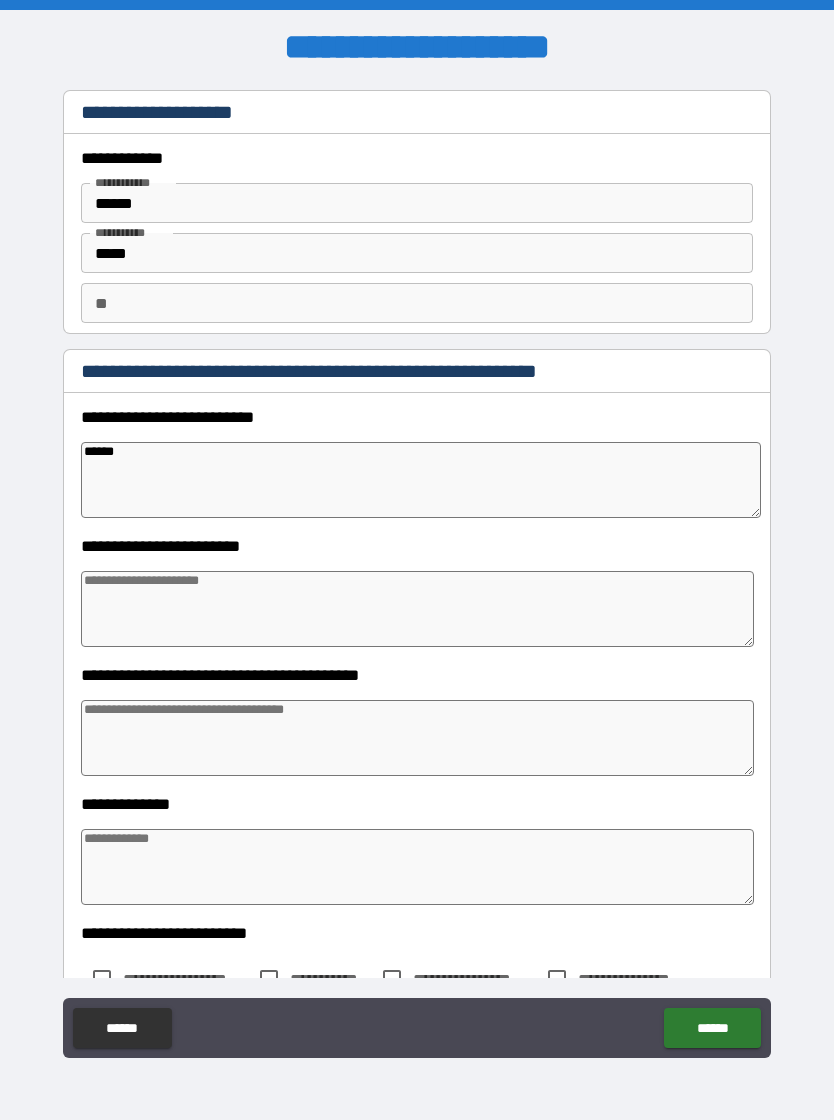 type on "*" 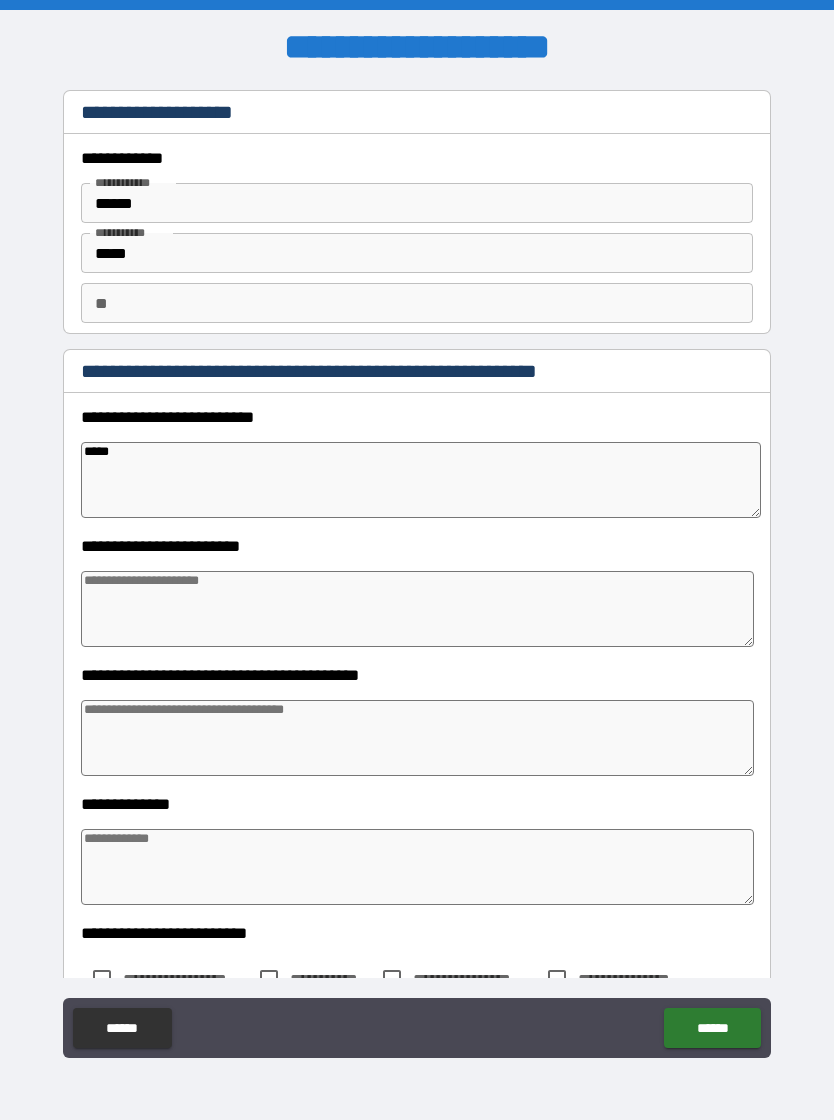 type on "*" 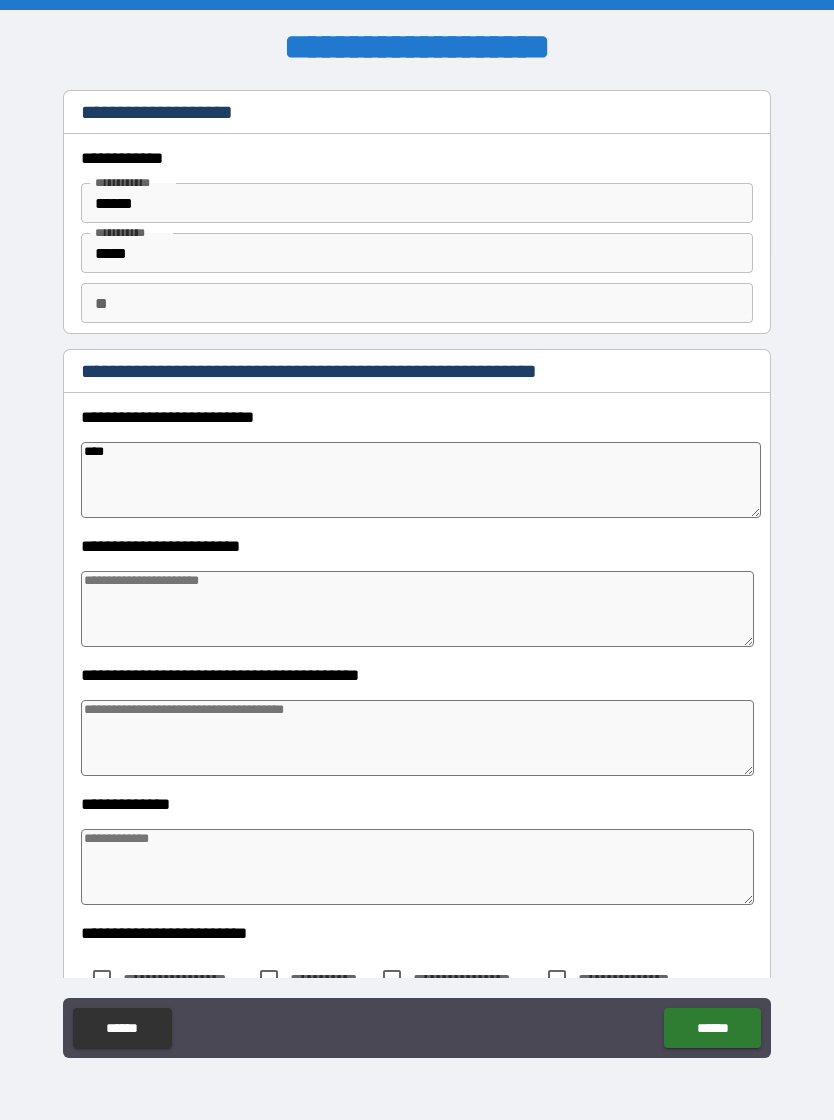 type on "*" 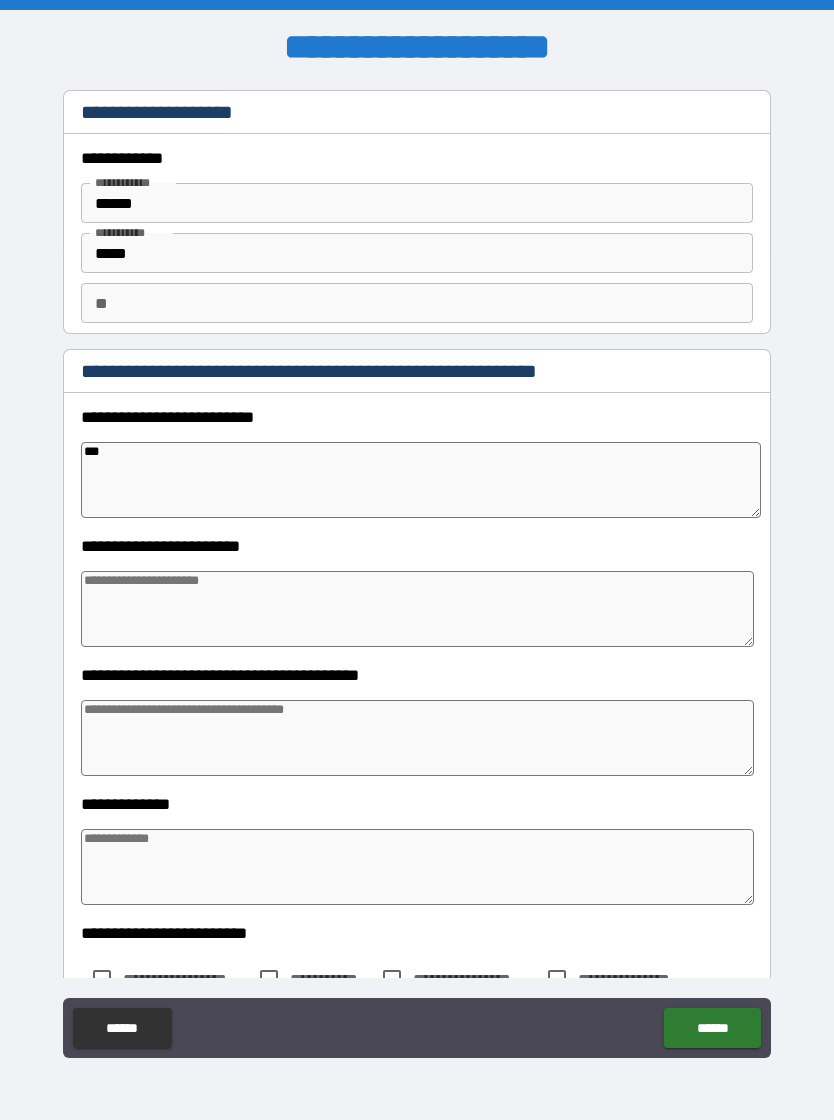 type on "*" 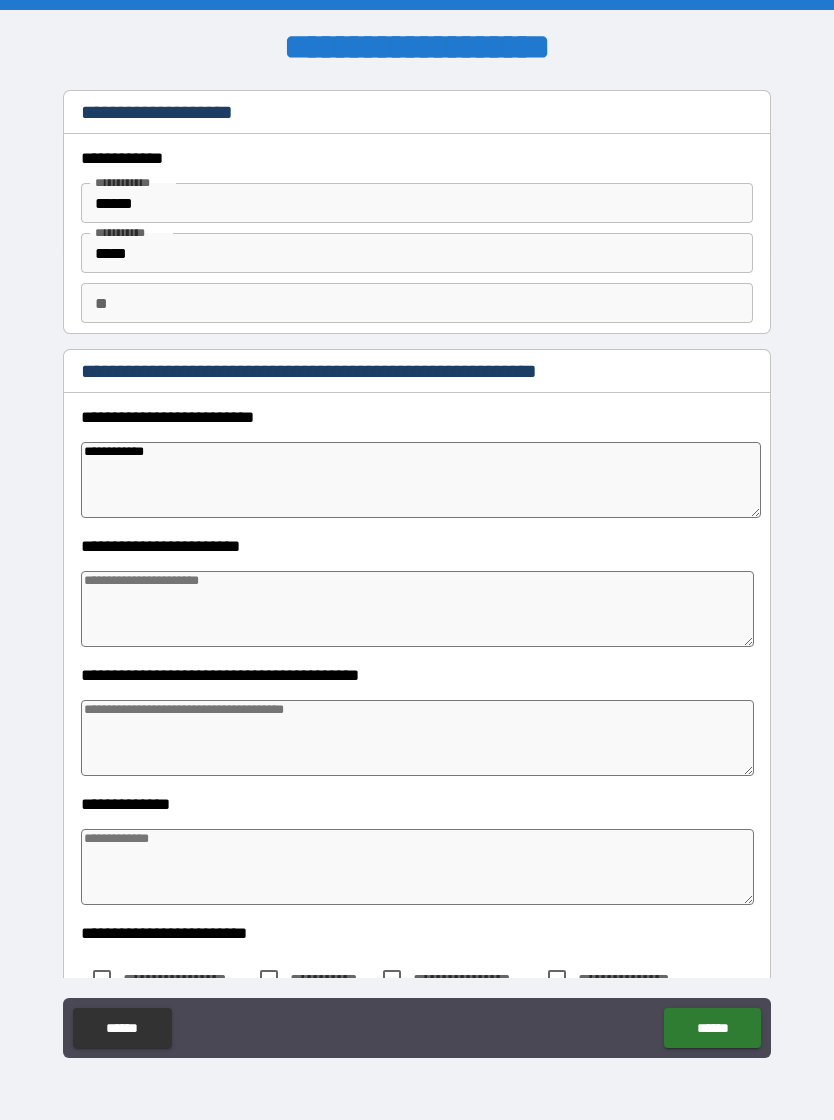 click at bounding box center (417, 609) 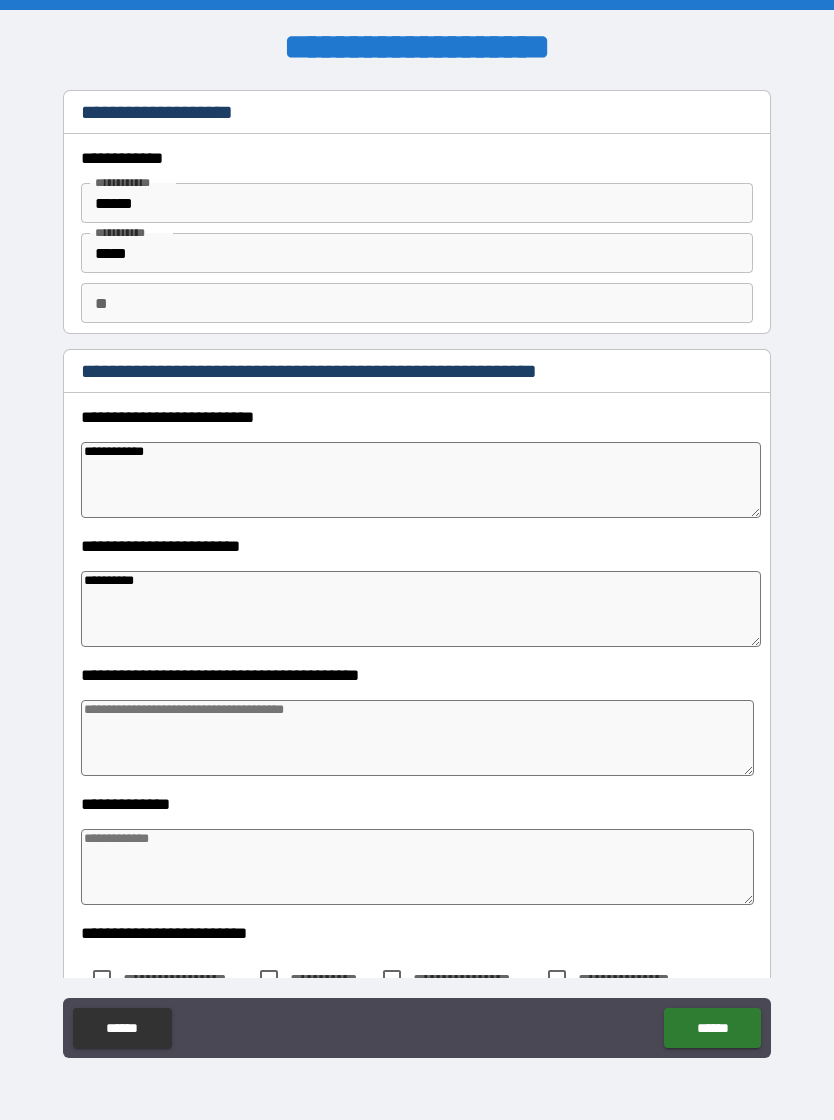 click at bounding box center (417, 738) 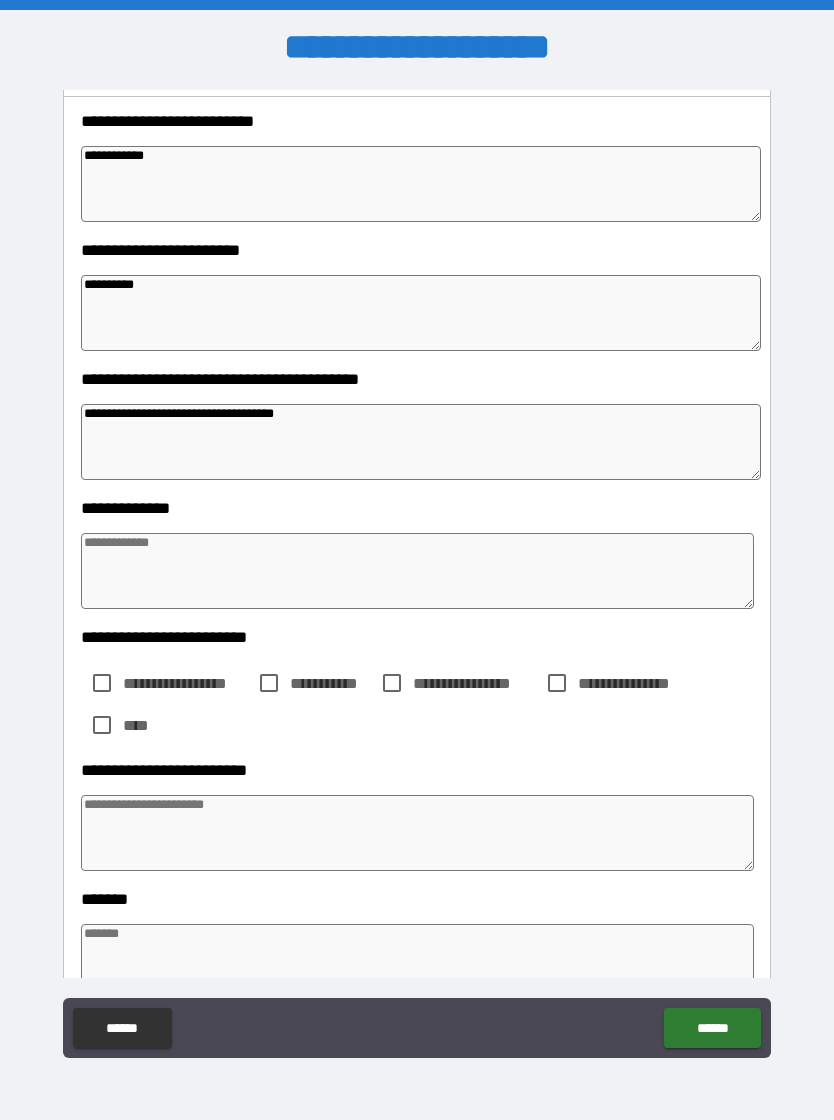 scroll, scrollTop: 299, scrollLeft: 0, axis: vertical 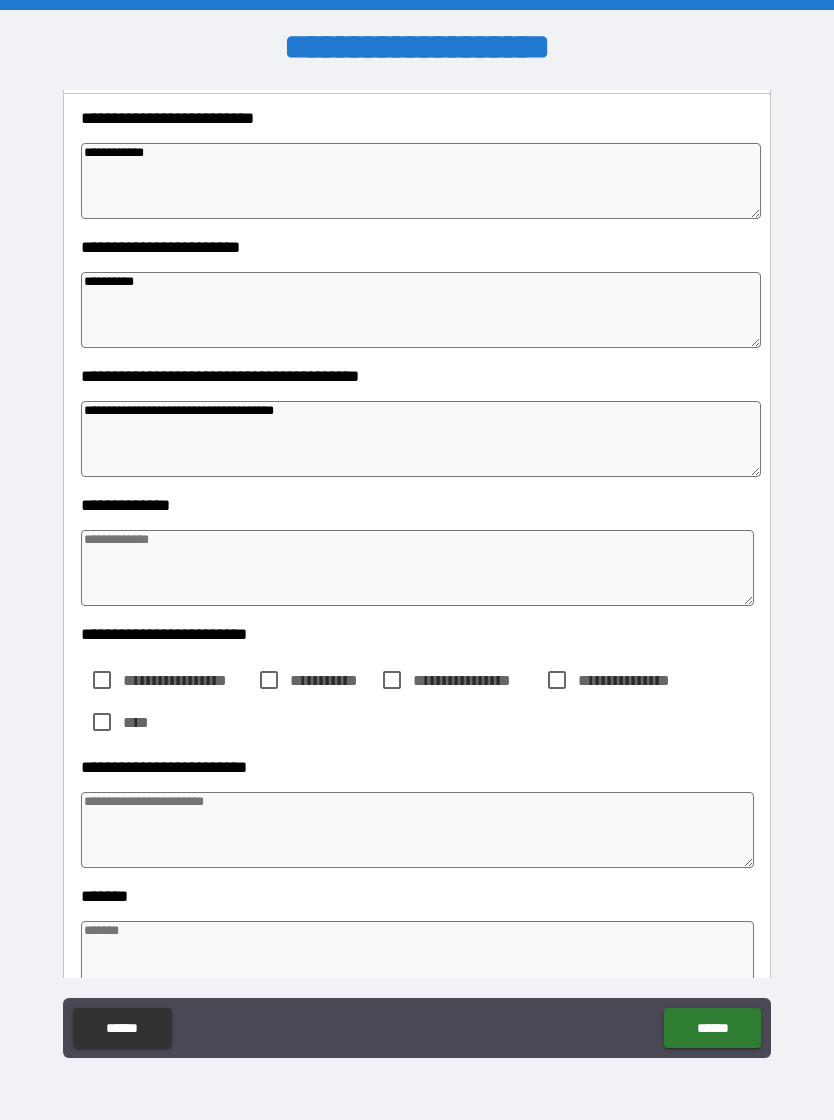 click at bounding box center [417, 568] 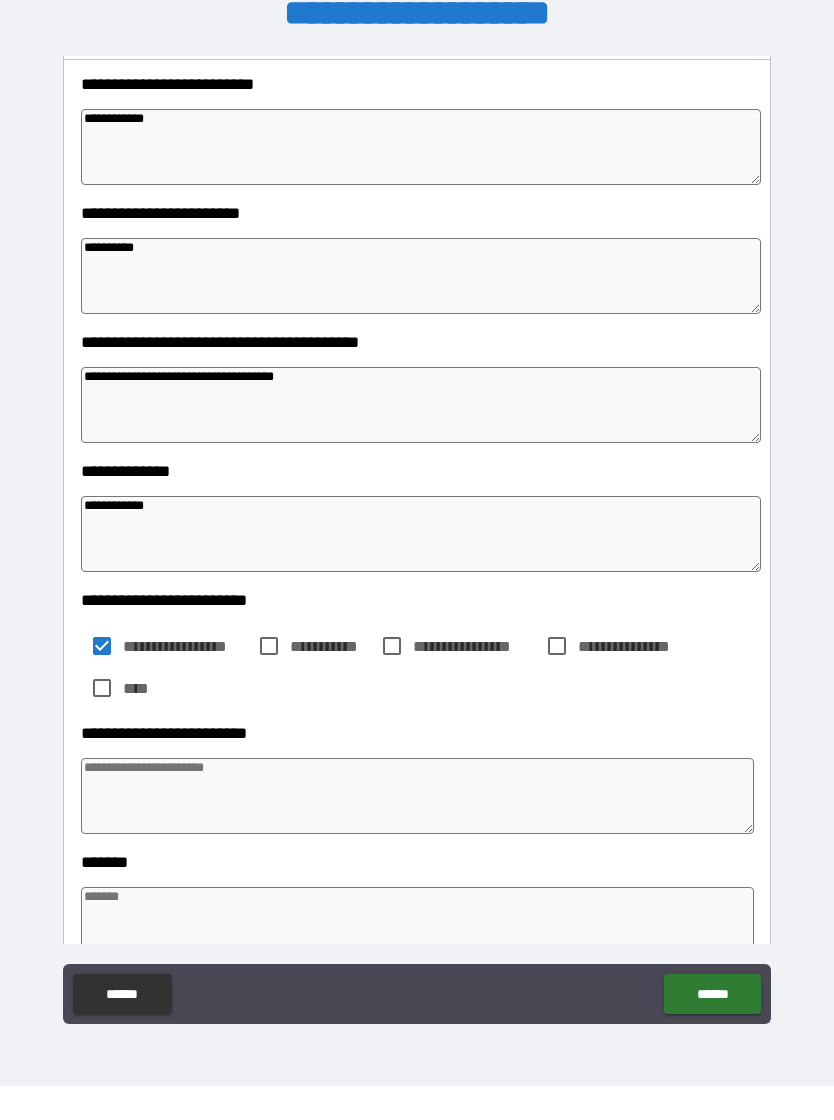 scroll, scrollTop: 31, scrollLeft: 0, axis: vertical 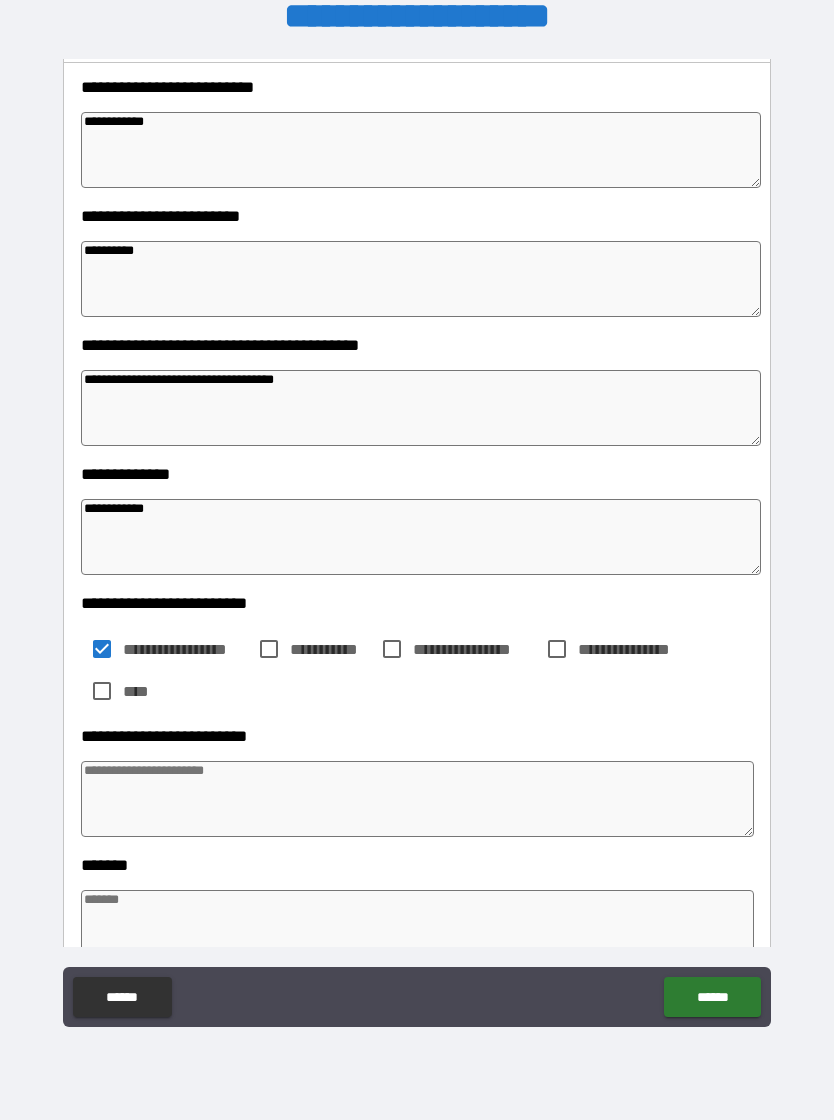 click at bounding box center (417, 799) 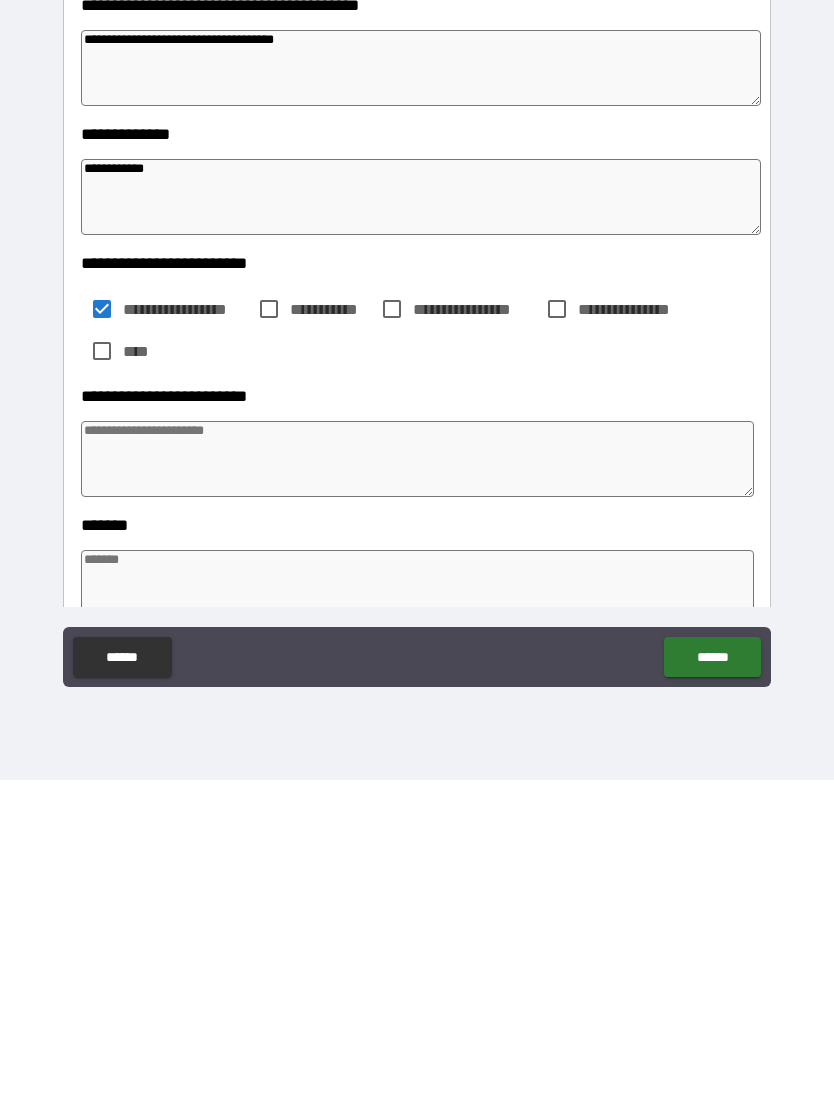 click at bounding box center [417, 928] 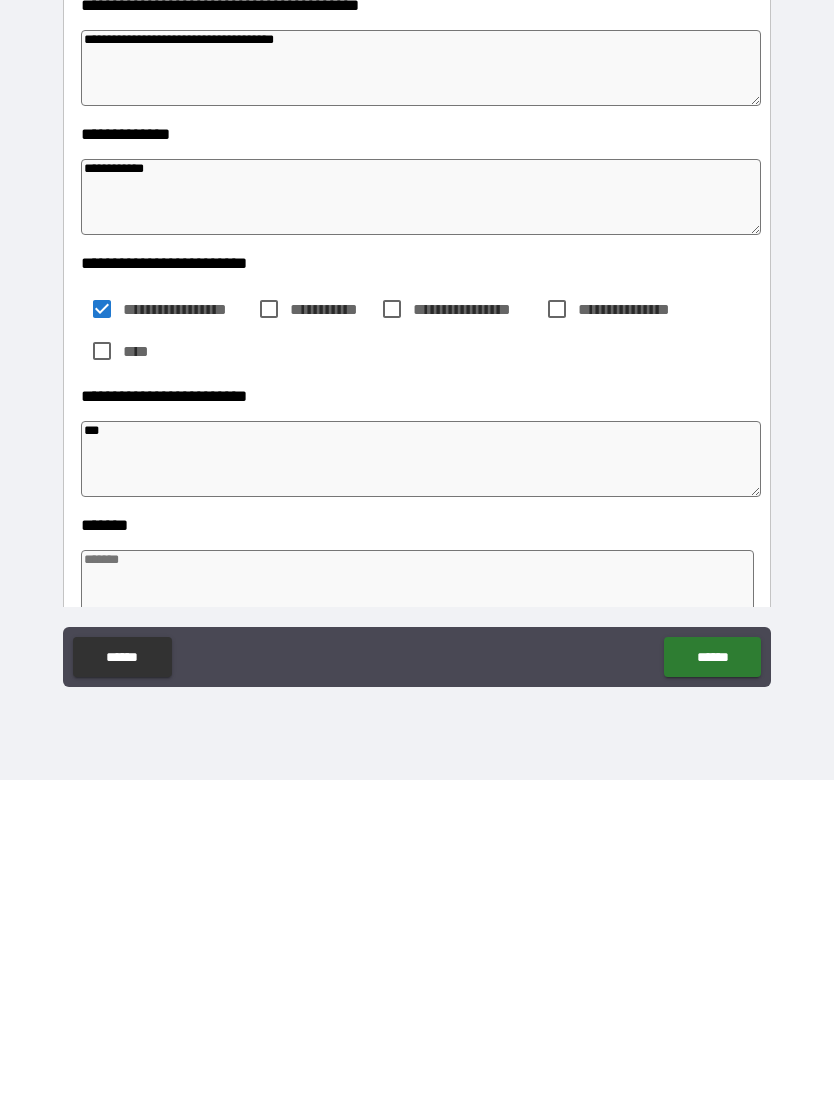 click at bounding box center (417, 928) 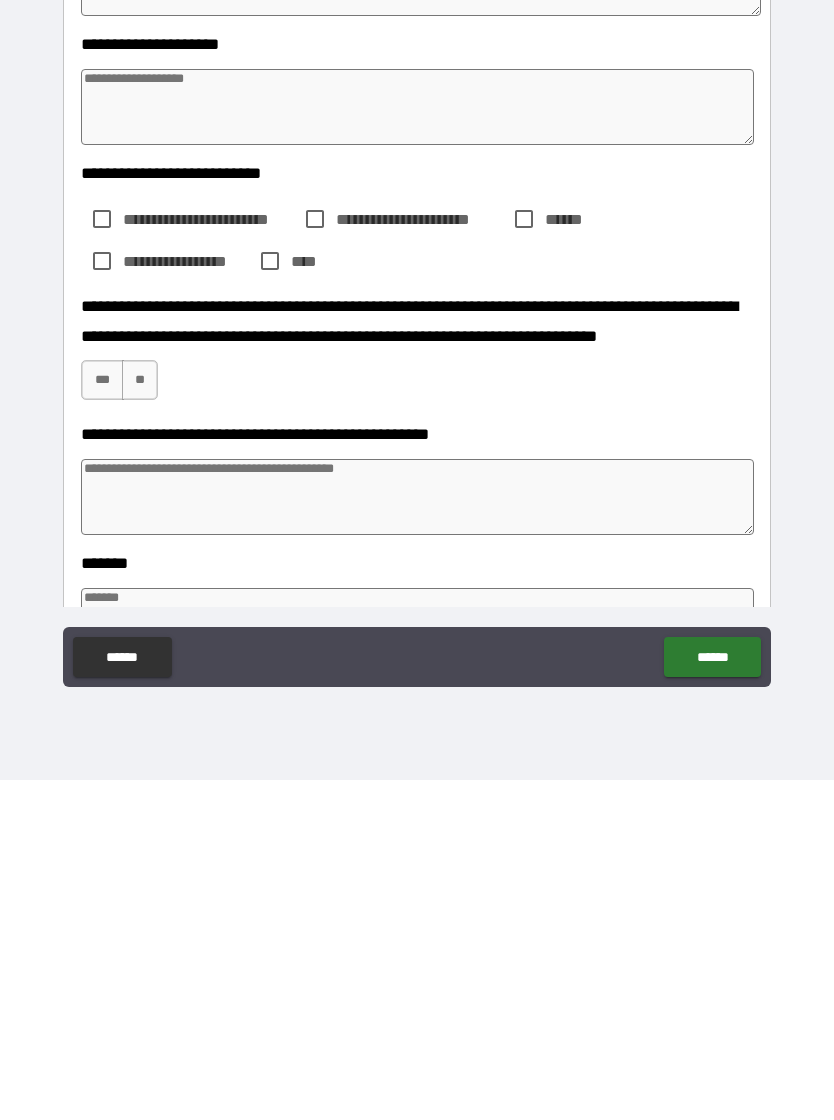 scroll, scrollTop: 919, scrollLeft: 0, axis: vertical 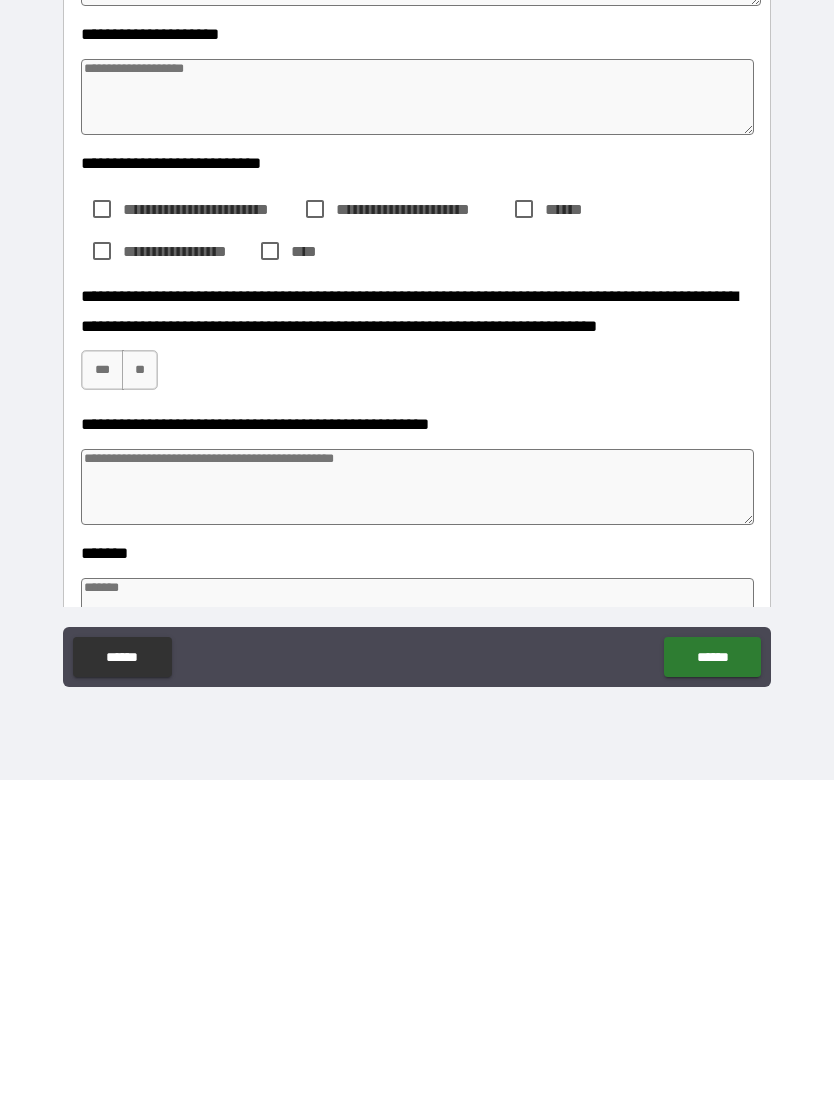 click at bounding box center (417, 827) 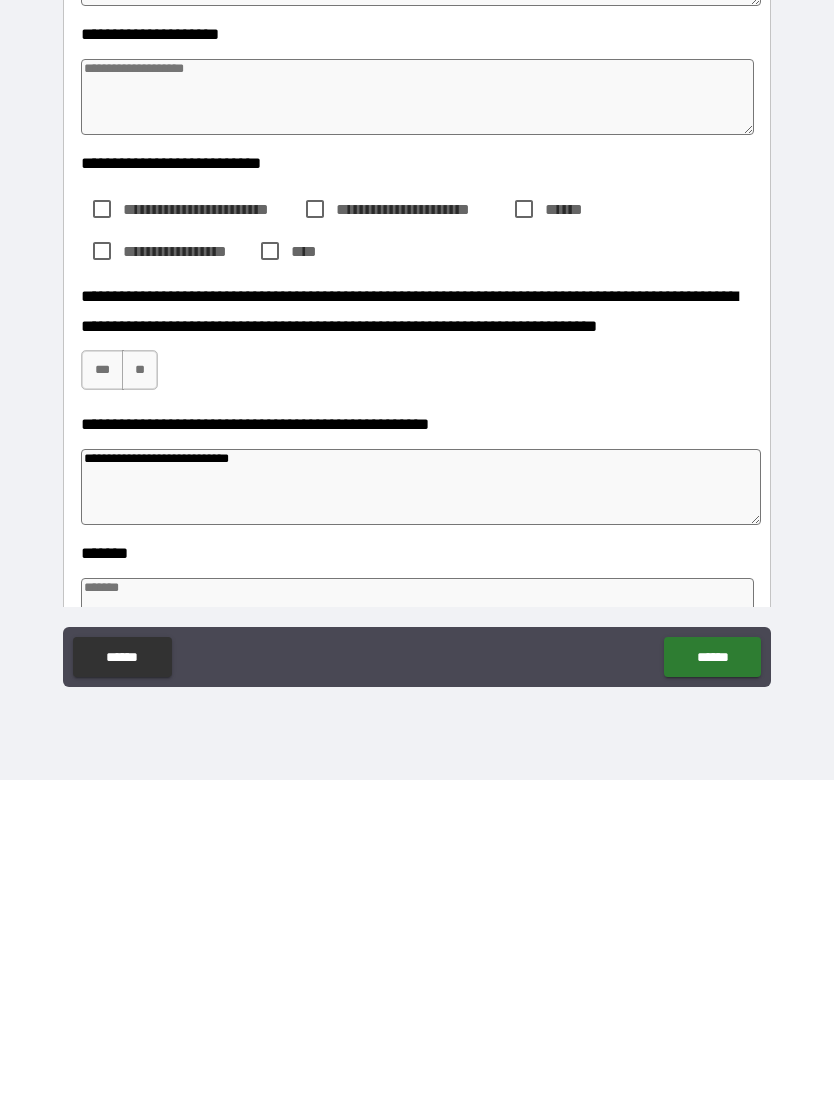 click at bounding box center (417, 956) 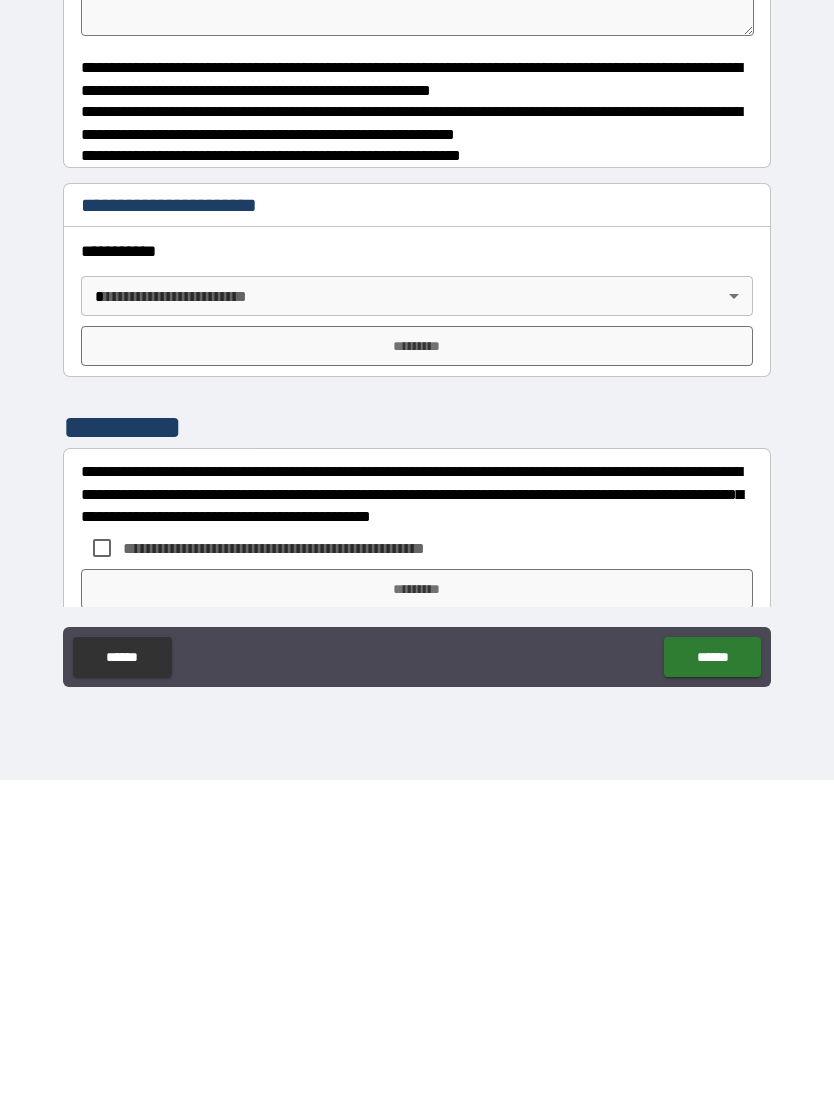 scroll, scrollTop: 1667, scrollLeft: 0, axis: vertical 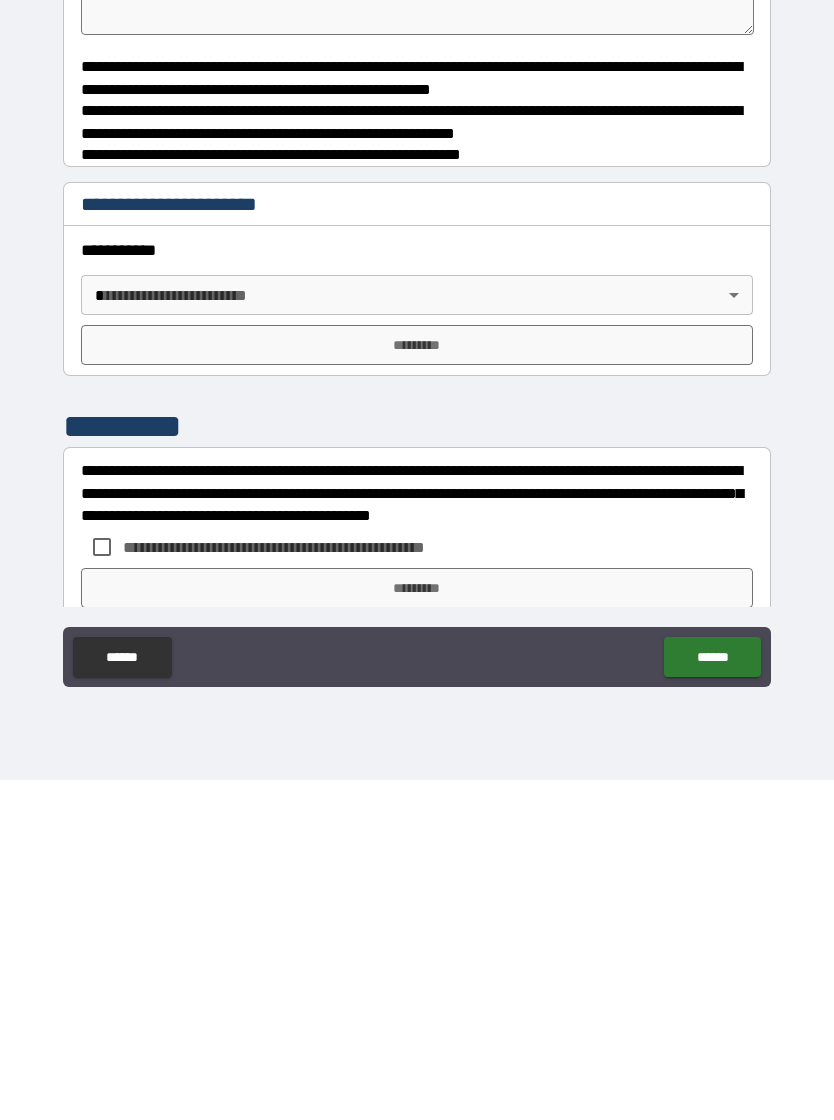 click on "**********" at bounding box center (417, 544) 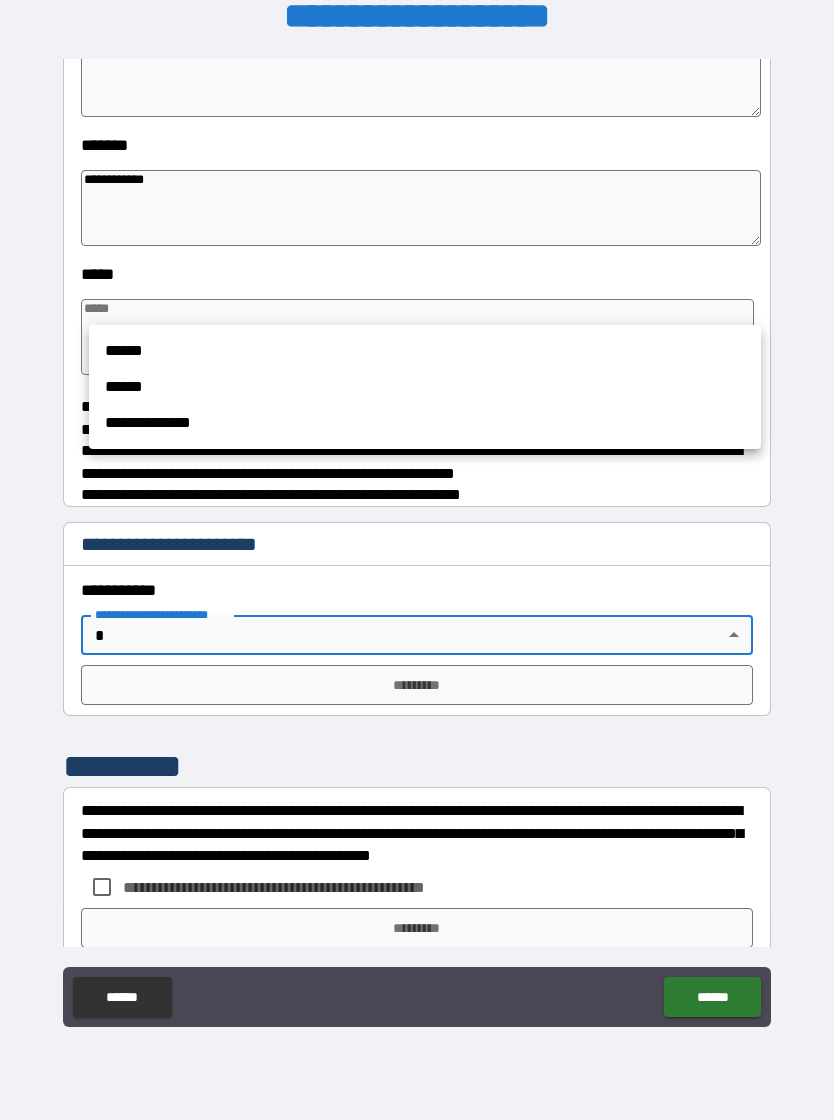 click on "******" at bounding box center [425, 351] 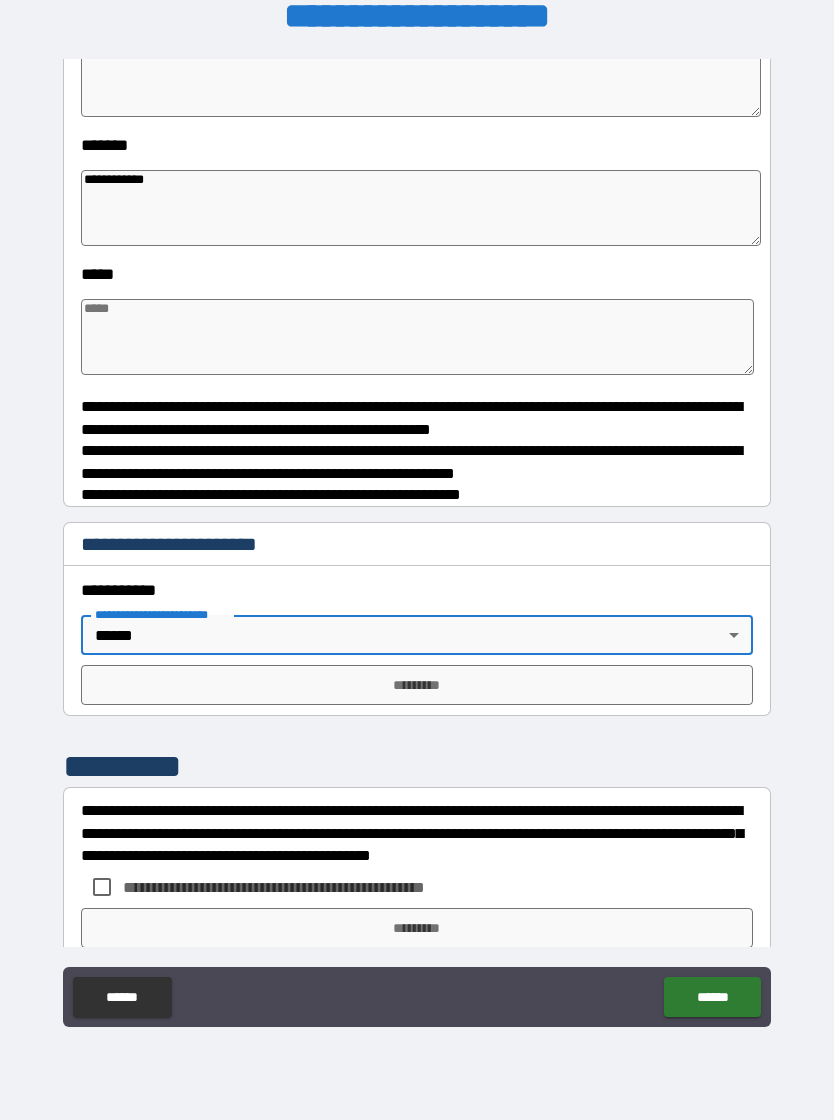 click on "*********" at bounding box center [417, 685] 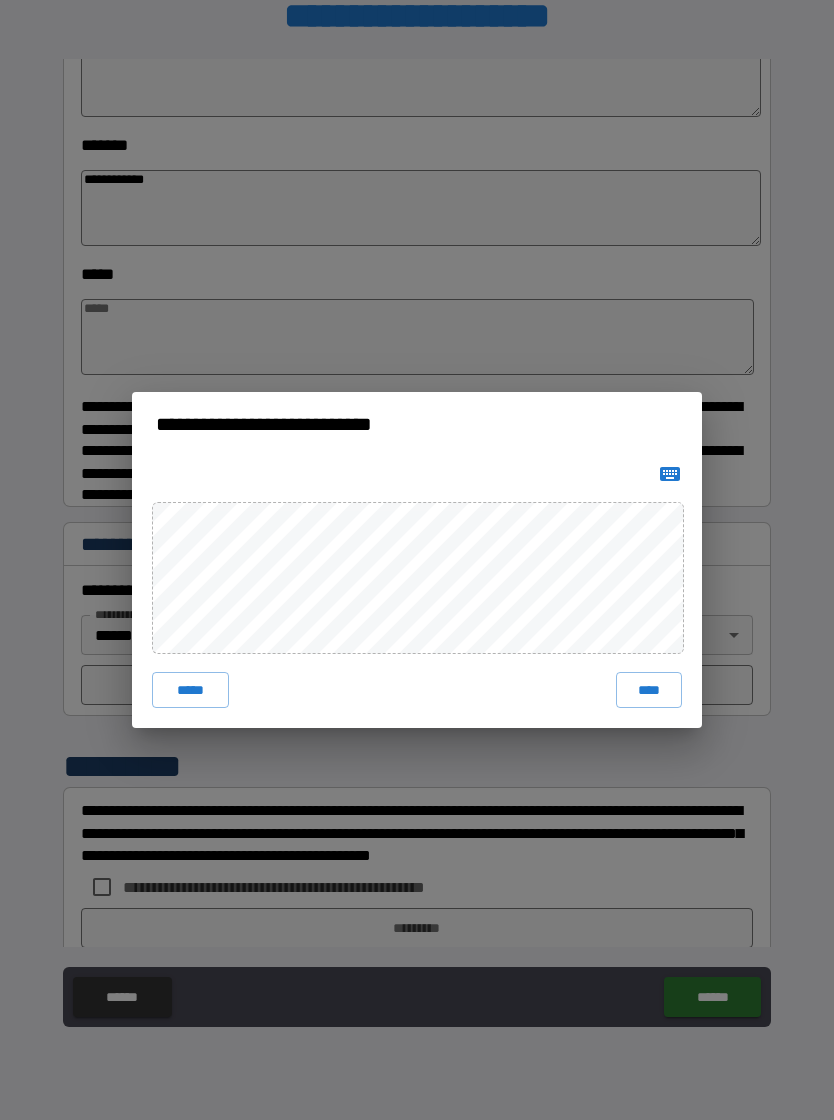 click on "****" at bounding box center (649, 690) 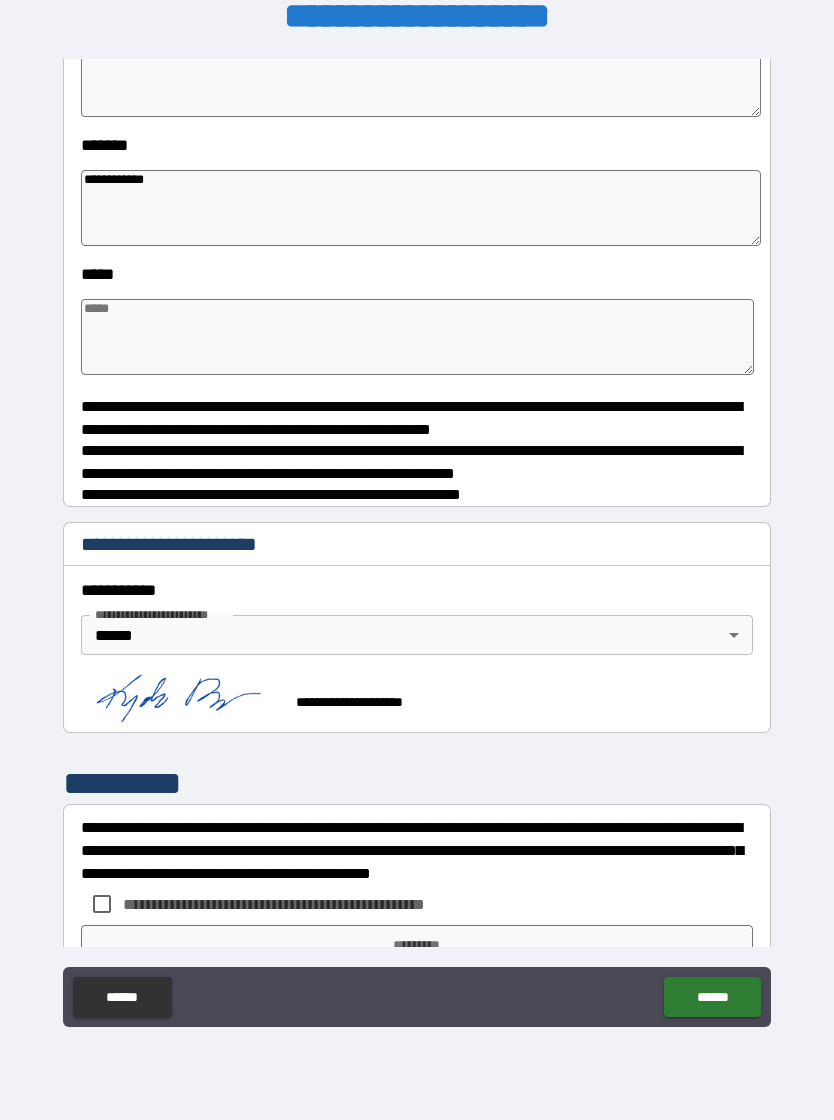 click at bounding box center (417, 337) 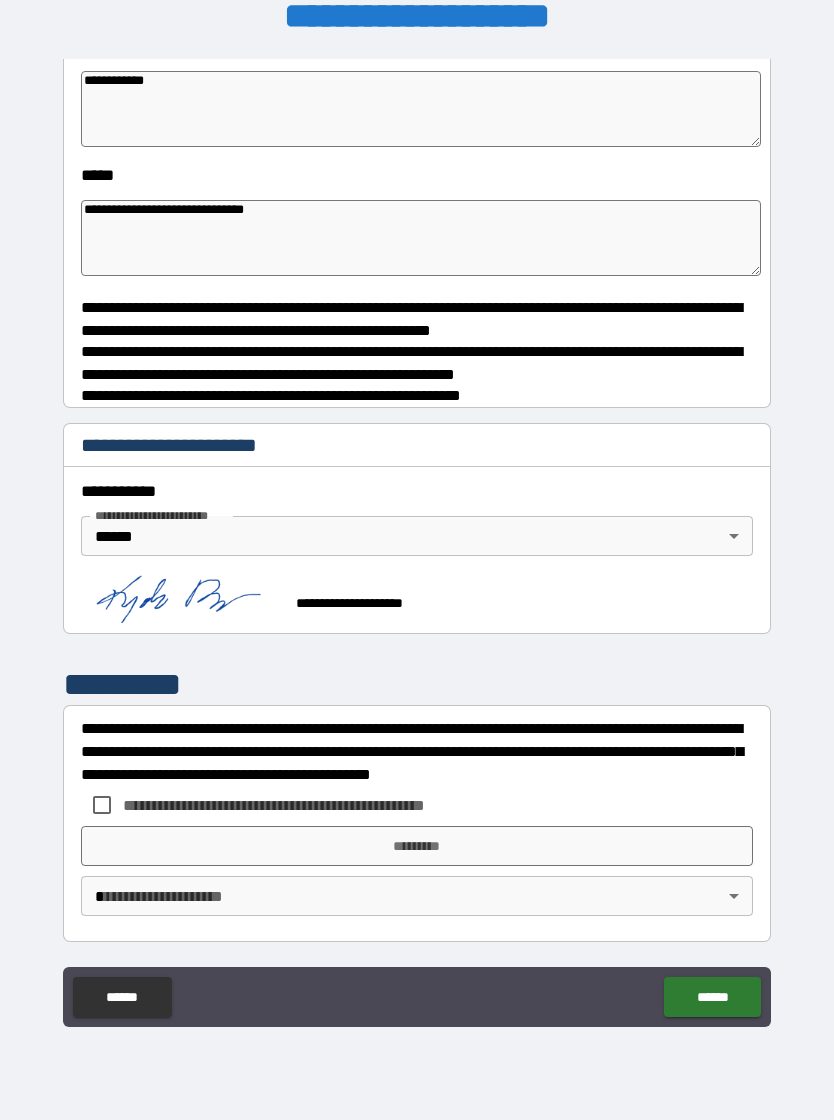 scroll, scrollTop: 1766, scrollLeft: 0, axis: vertical 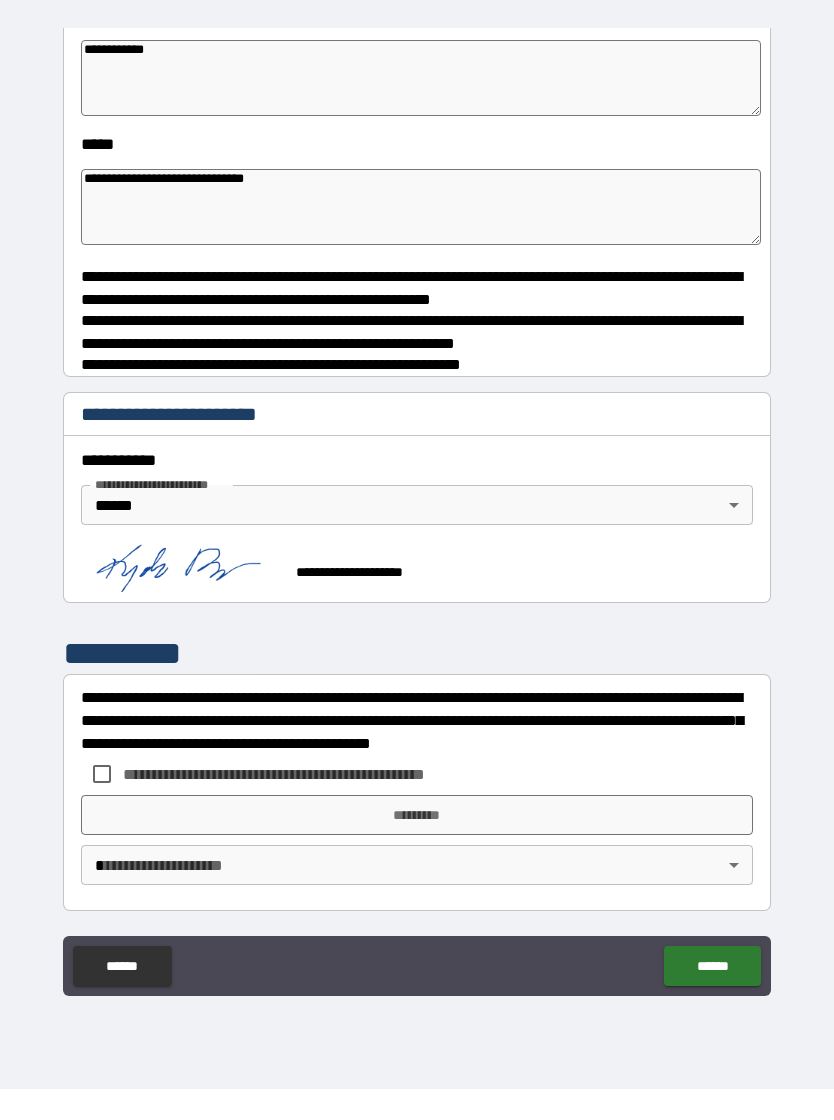 click on "**********" at bounding box center [417, 544] 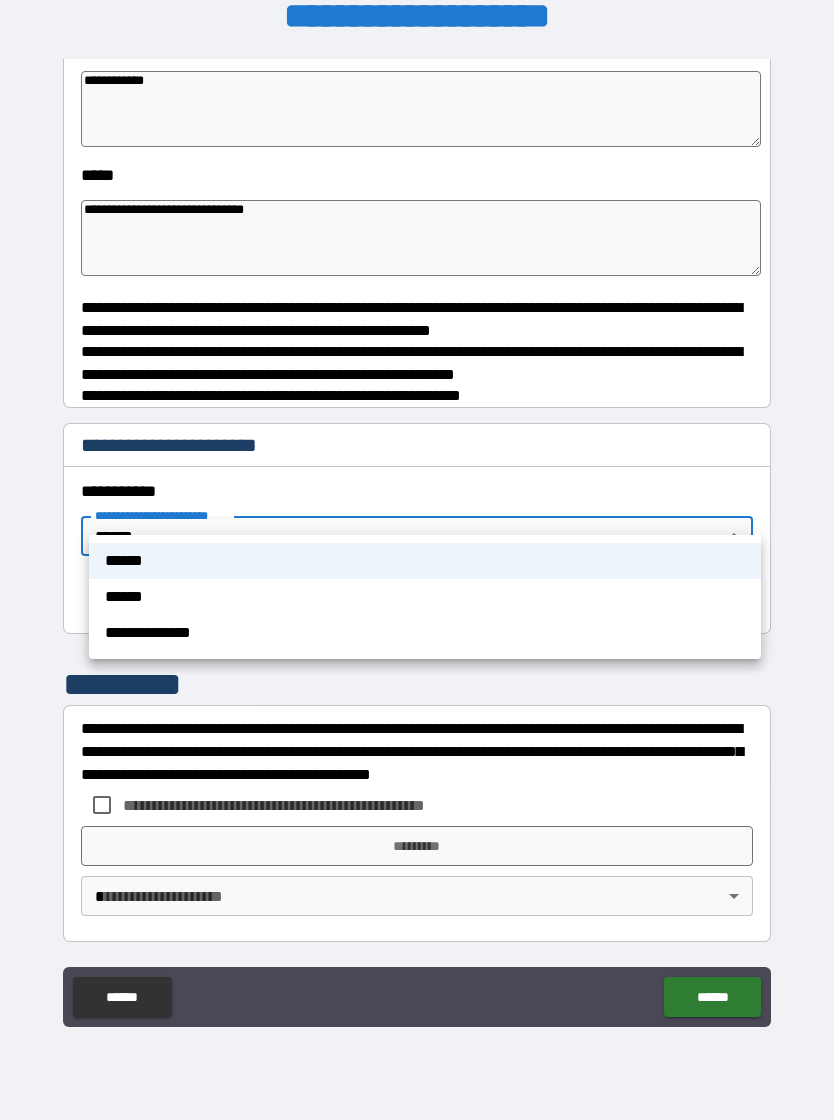 click on "******" at bounding box center (425, 561) 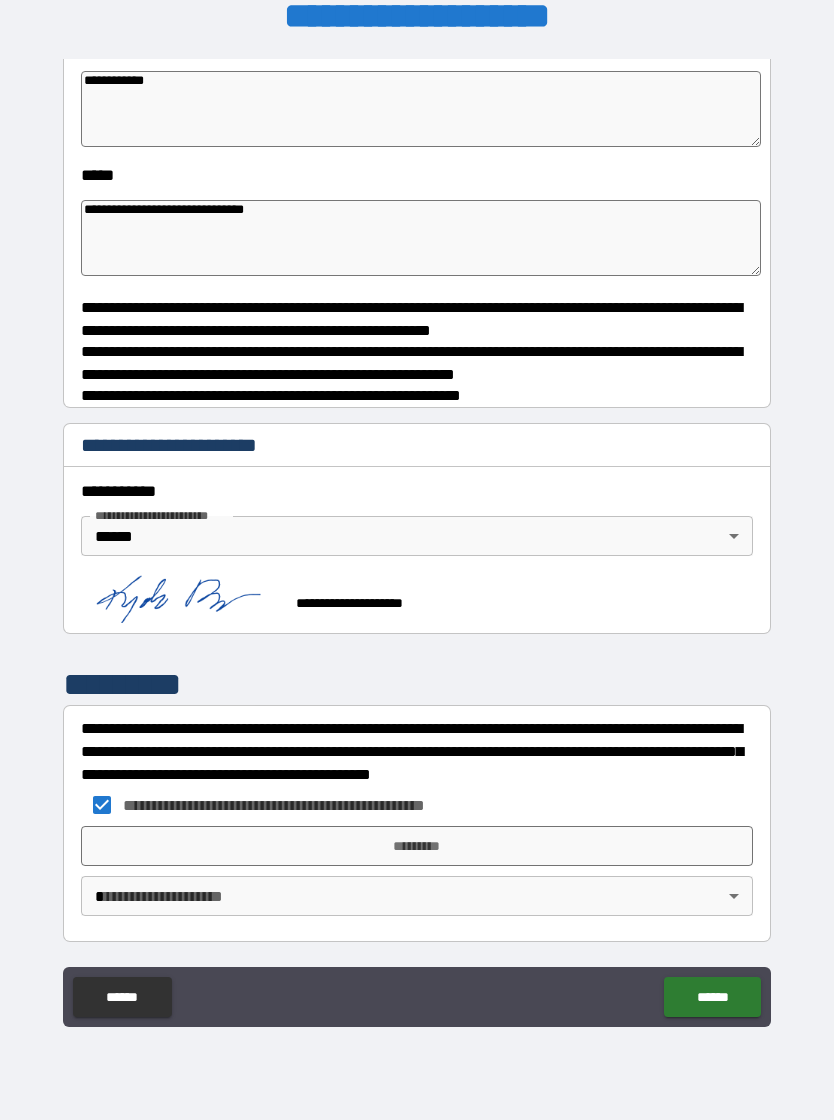 click on "*********" at bounding box center (417, 846) 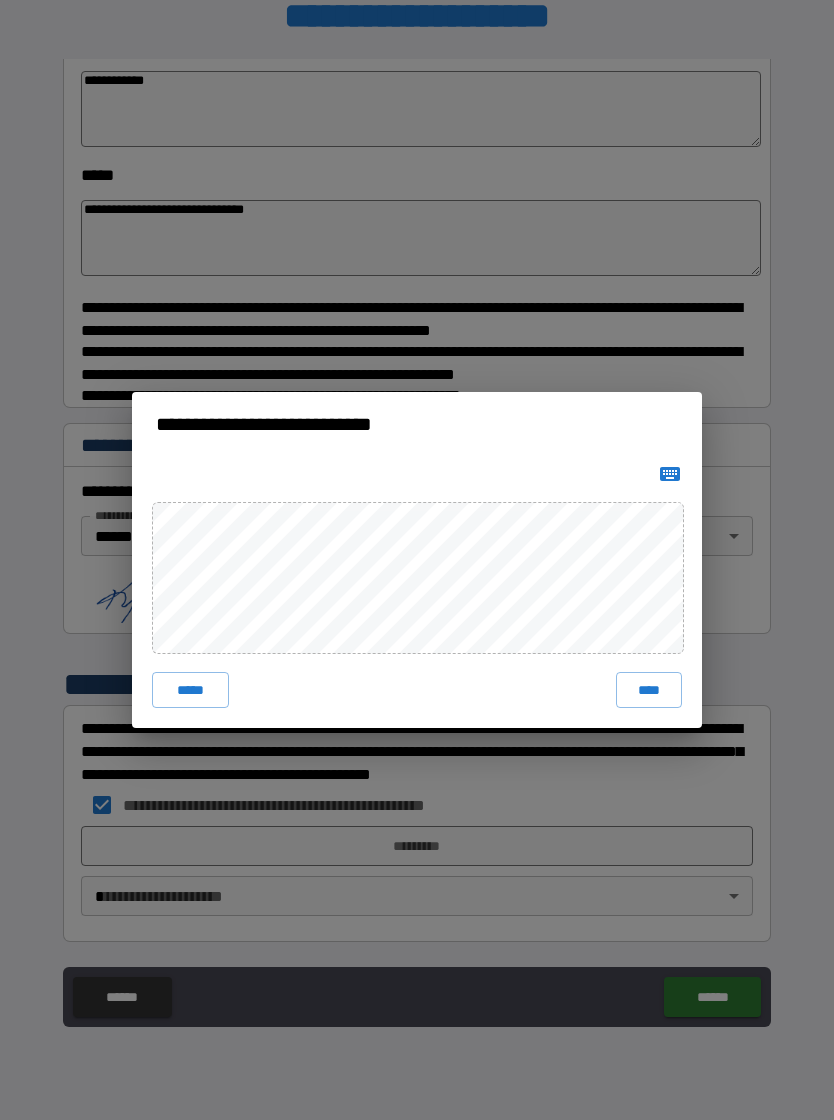 click on "****" at bounding box center (649, 690) 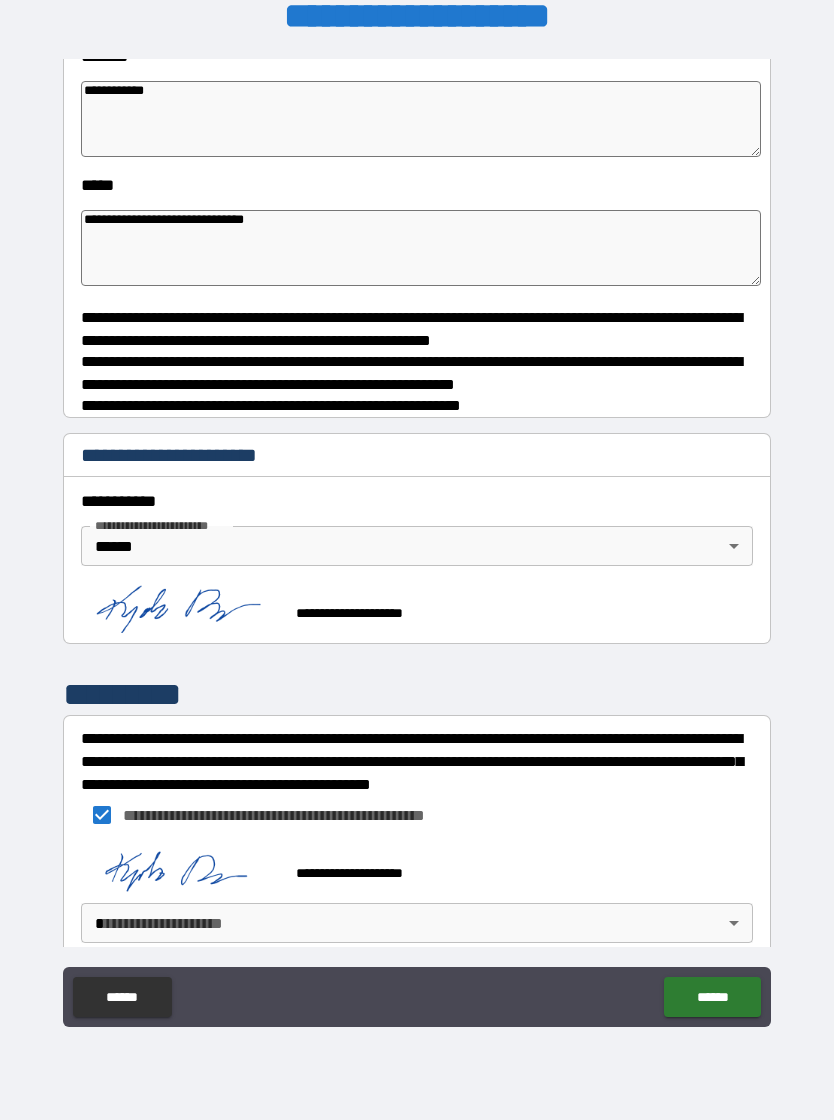 click on "**********" at bounding box center (417, 544) 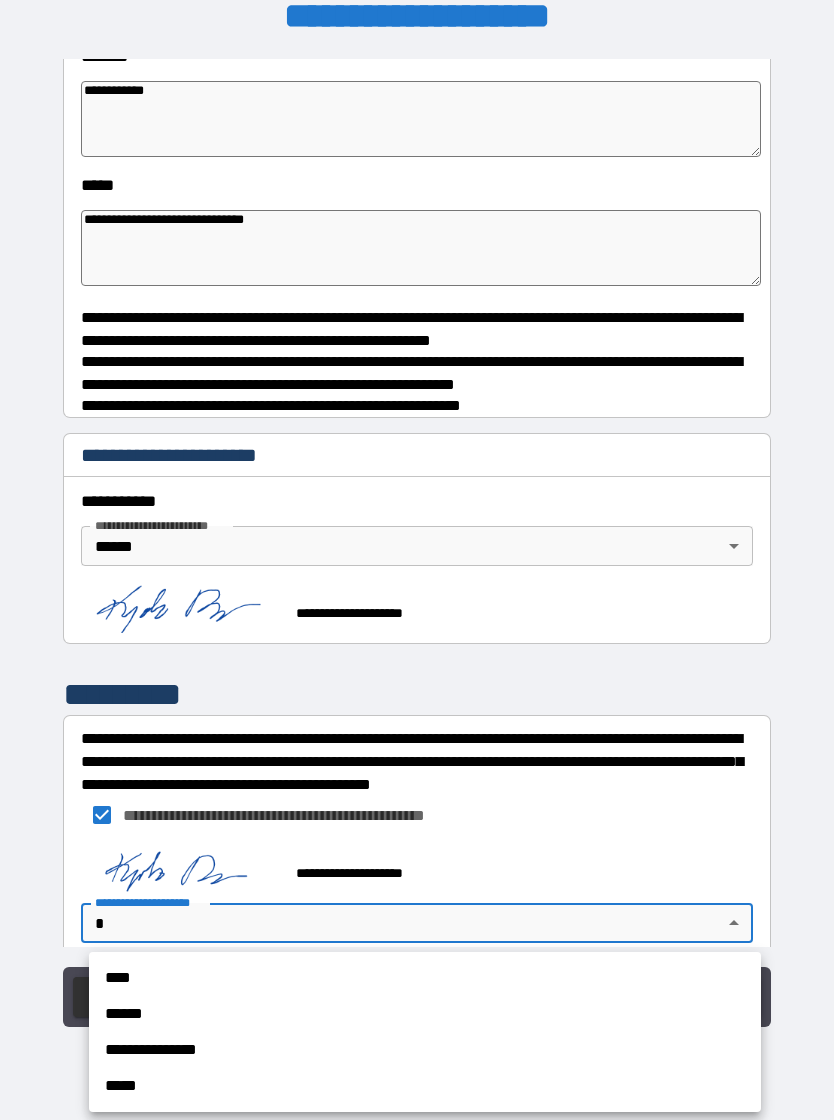 click on "**********" at bounding box center (425, 1050) 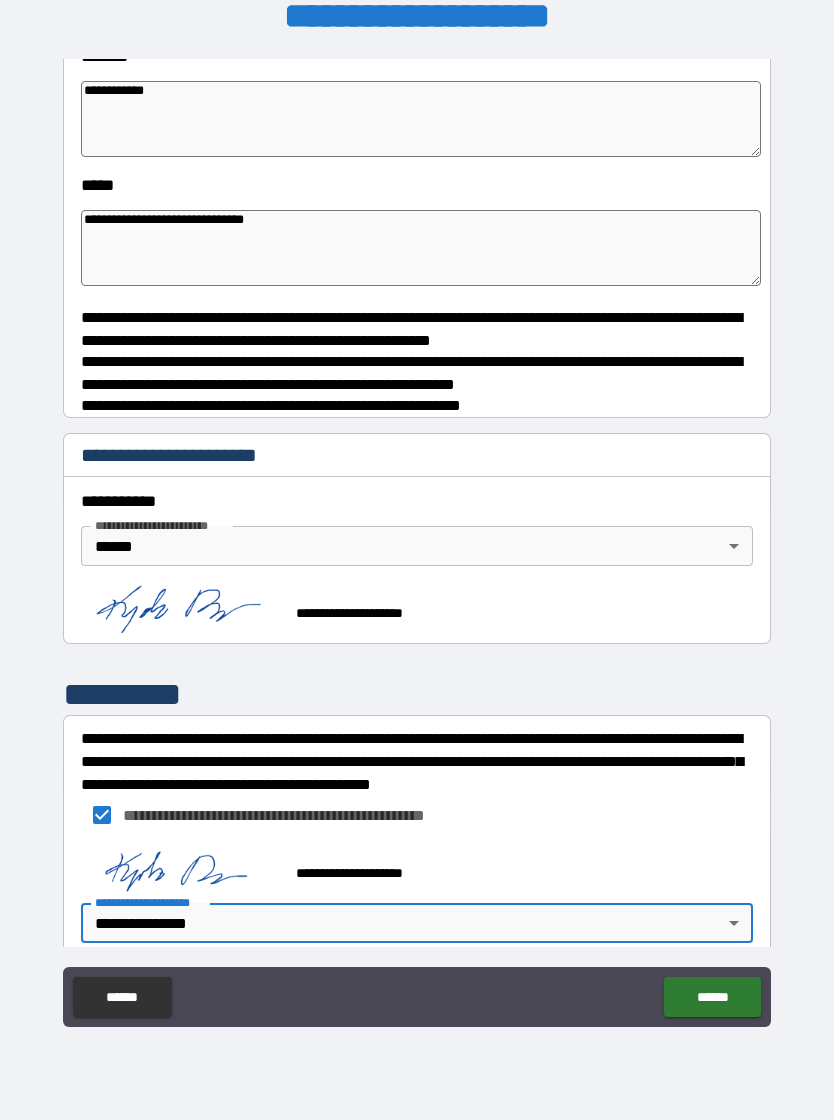 click on "******" at bounding box center [712, 997] 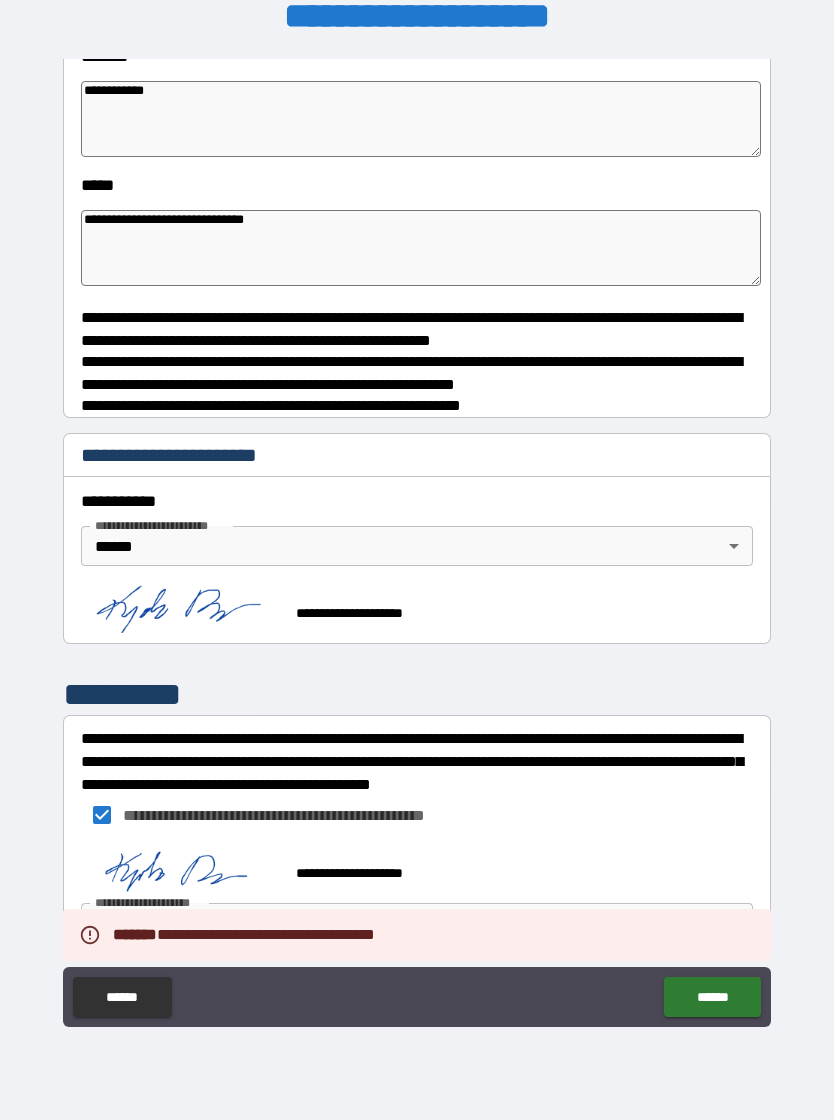 click on "******" at bounding box center (712, 997) 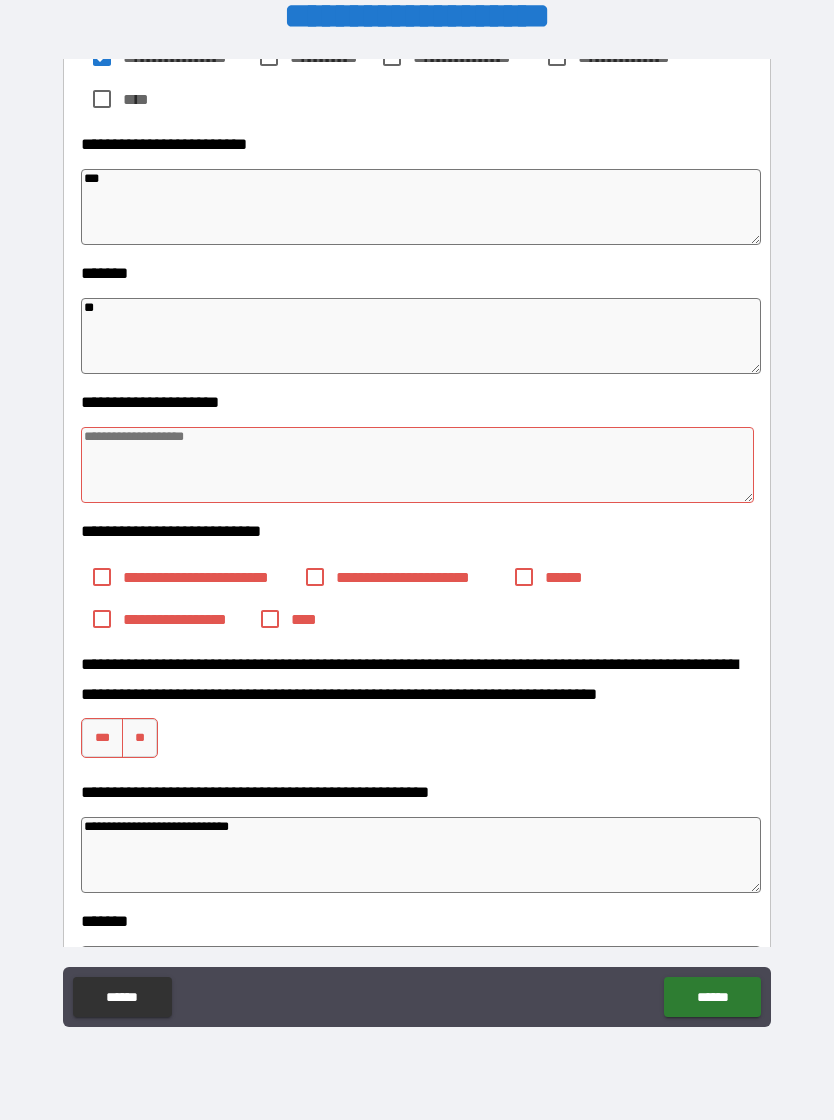 scroll, scrollTop: 885, scrollLeft: 0, axis: vertical 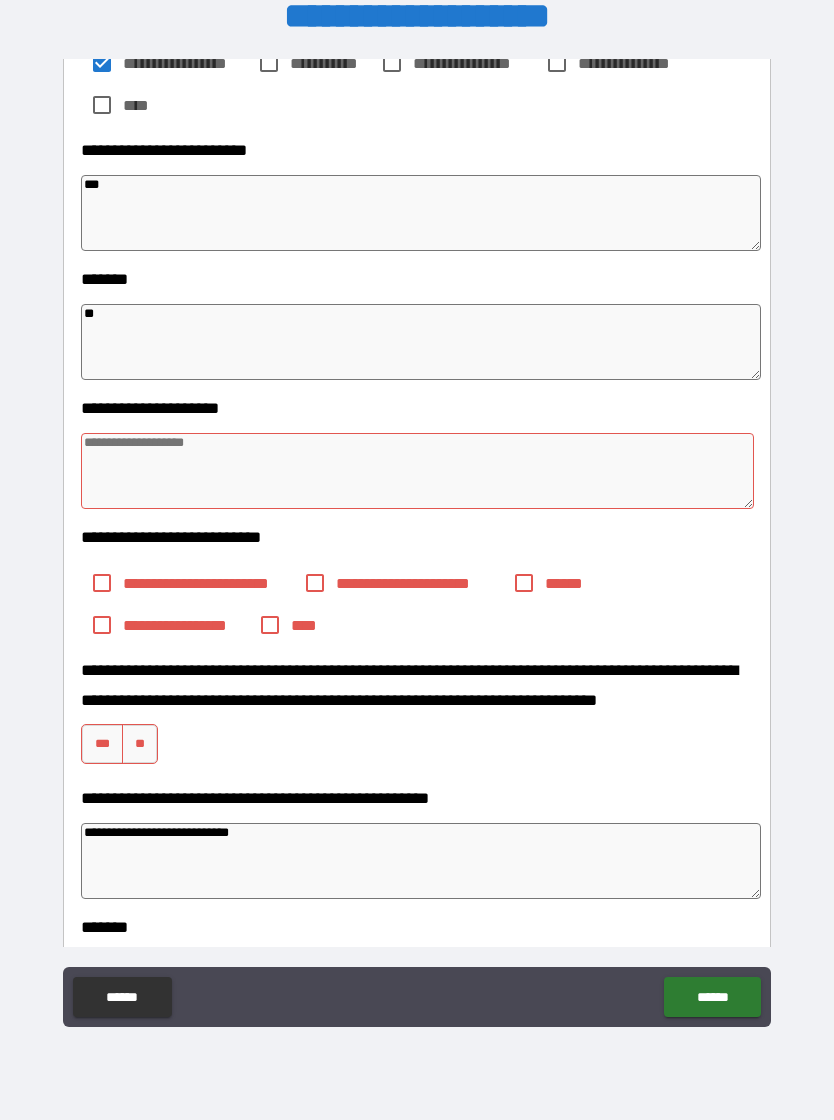 click at bounding box center [417, 471] 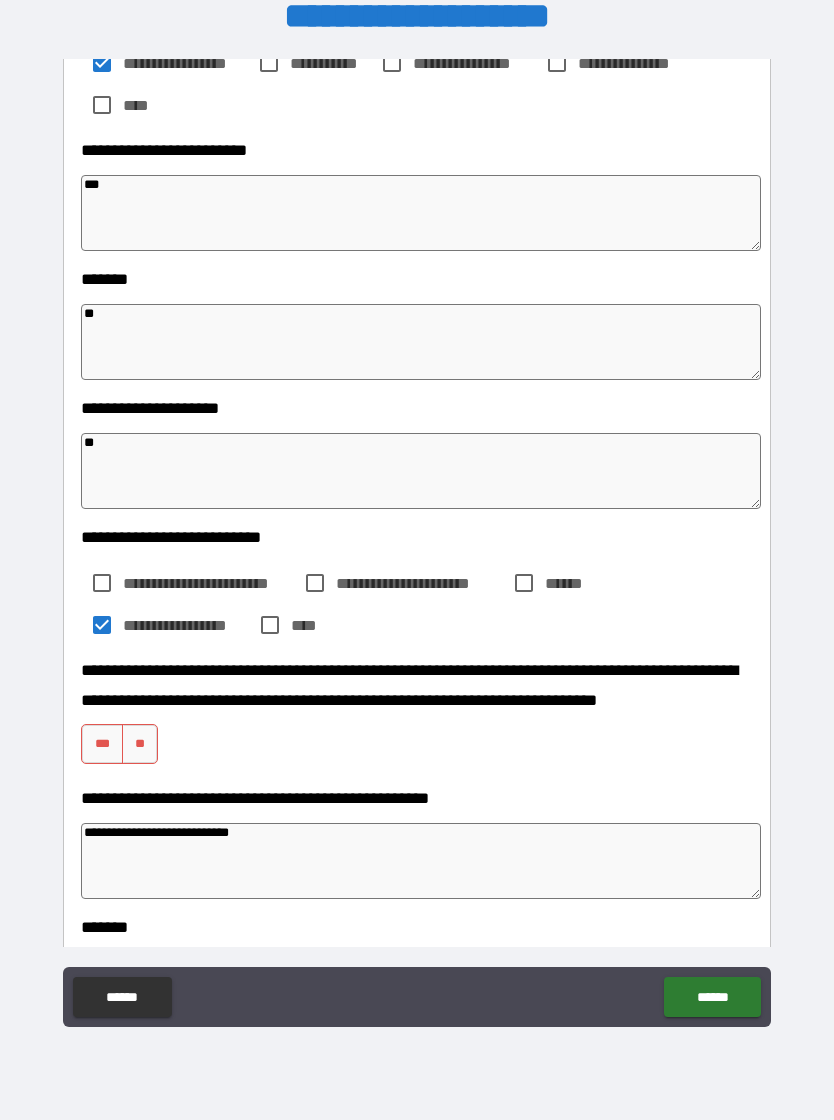 click on "***" at bounding box center [102, 744] 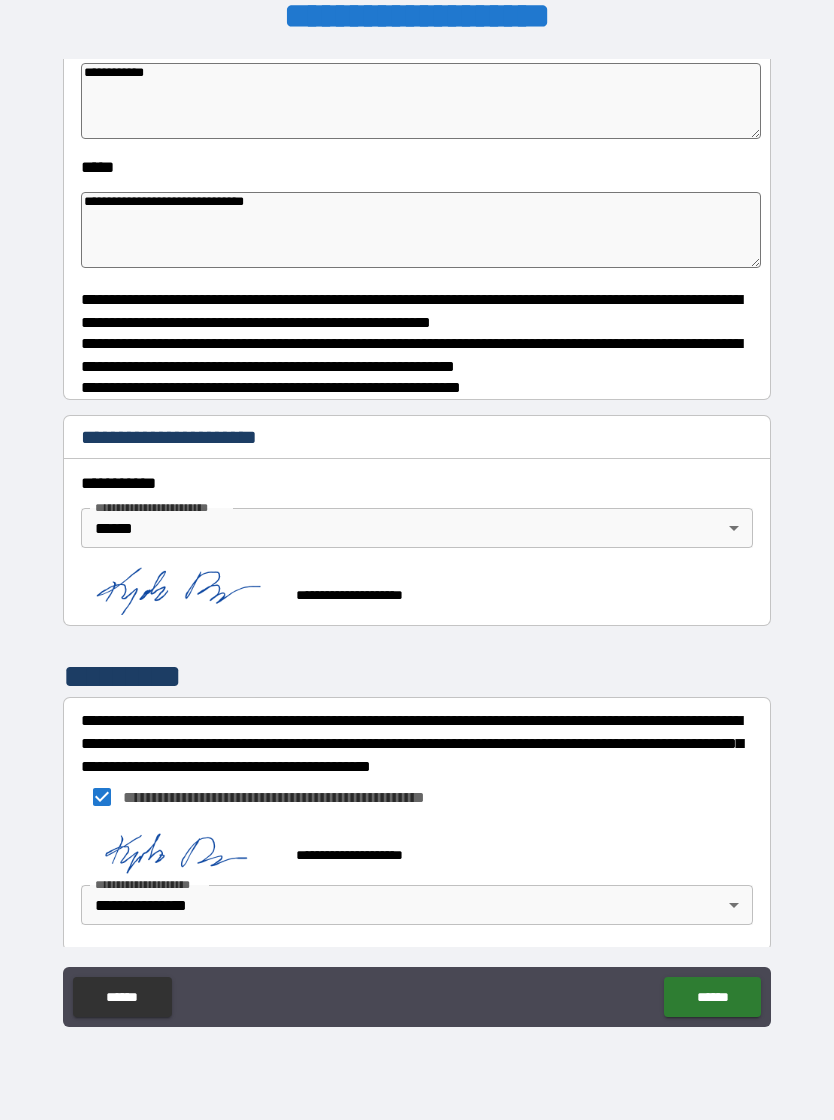 scroll, scrollTop: 1786, scrollLeft: 0, axis: vertical 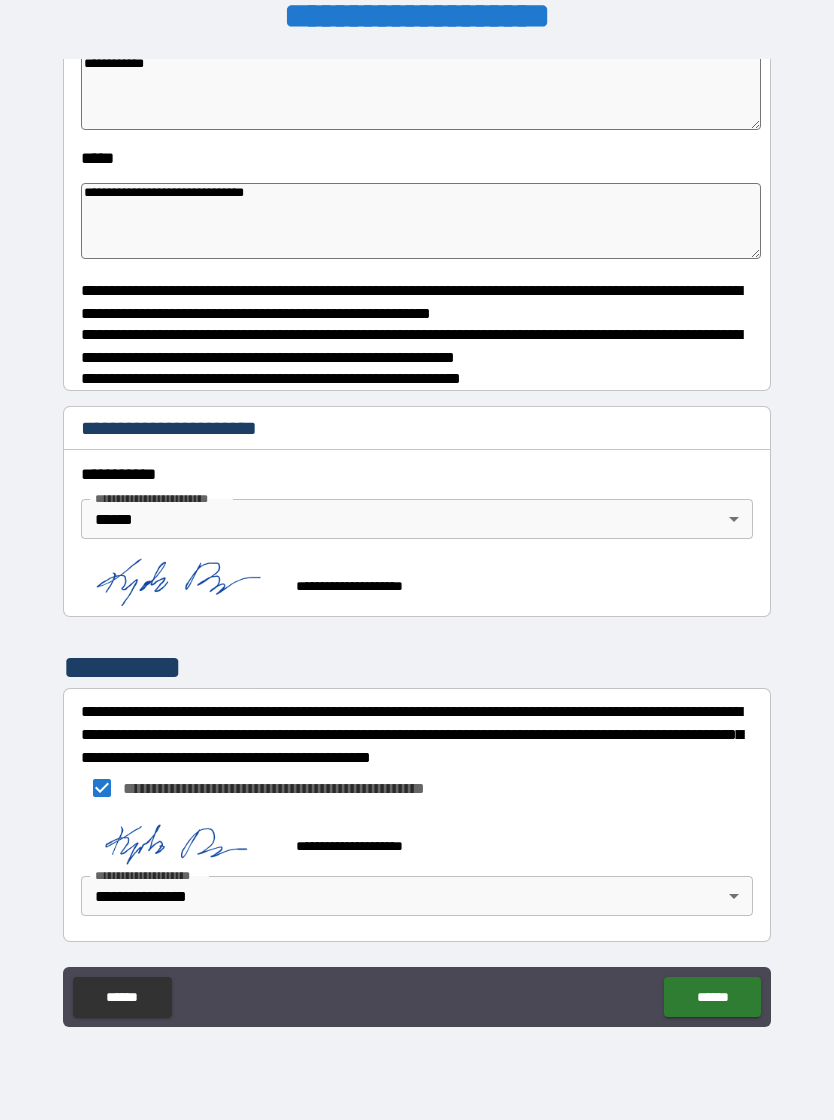 click on "******" at bounding box center [712, 997] 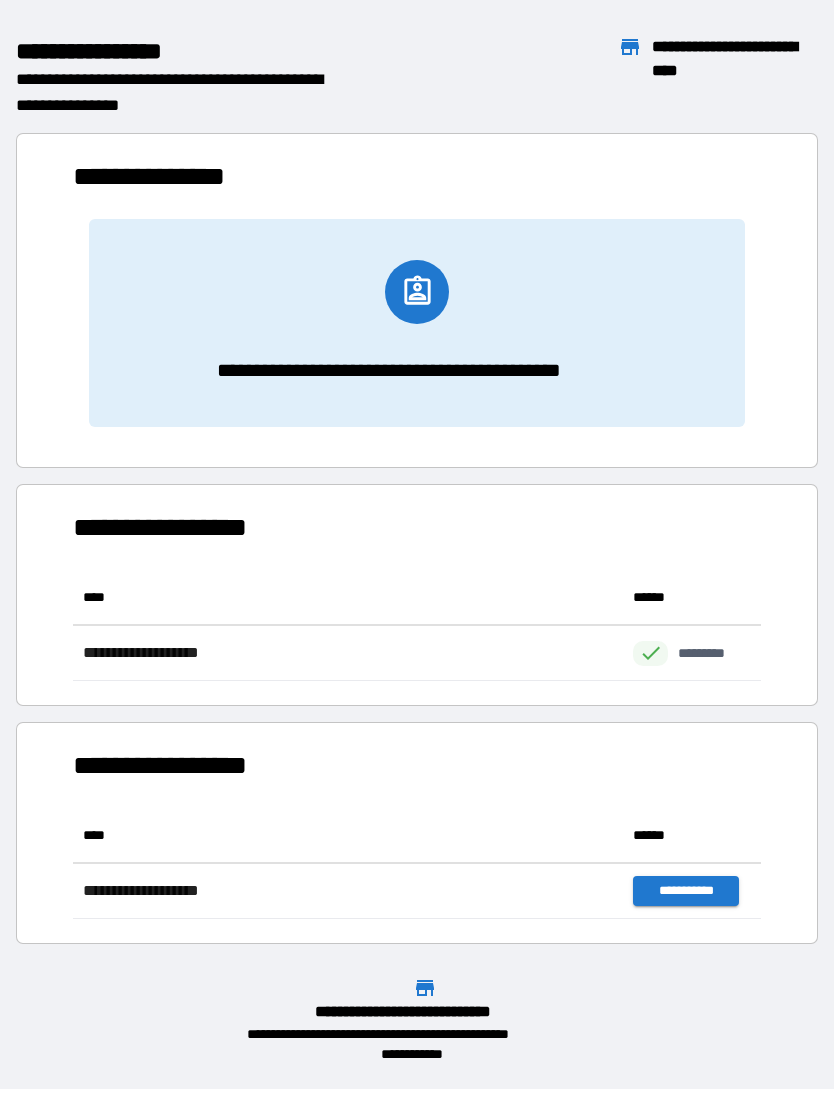 scroll, scrollTop: 1, scrollLeft: 1, axis: both 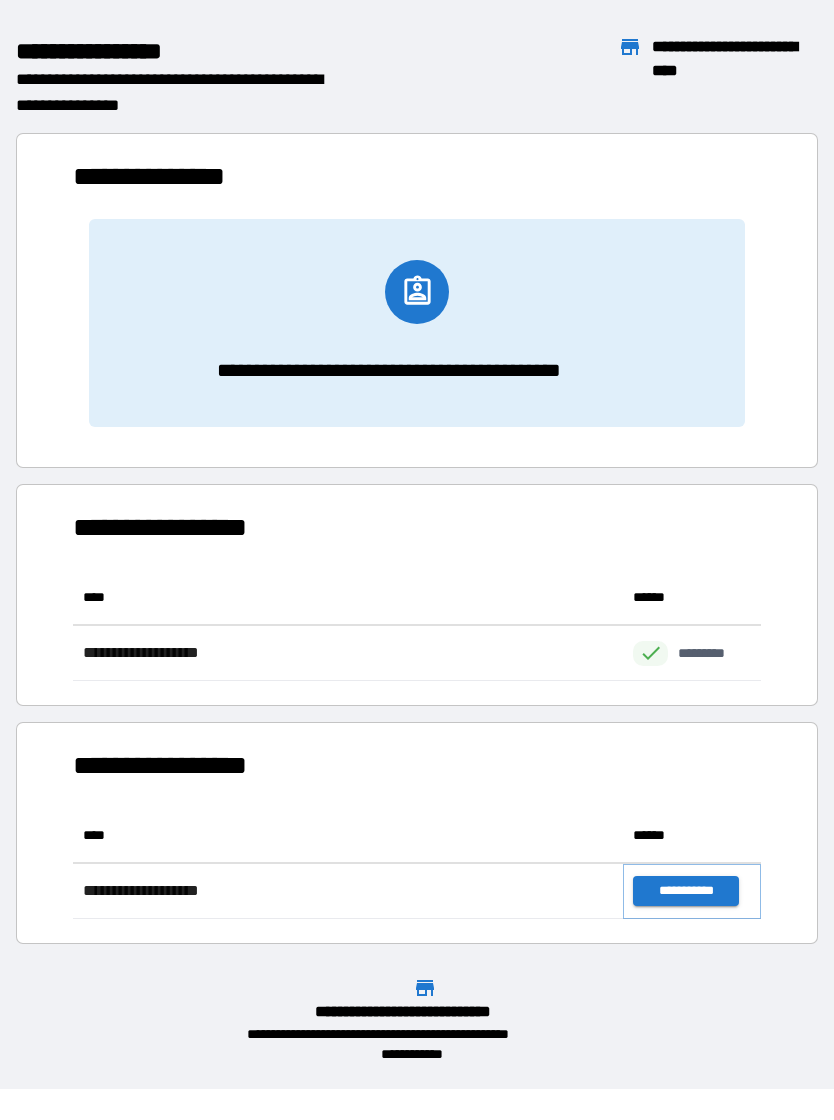 click on "**********" at bounding box center (685, 891) 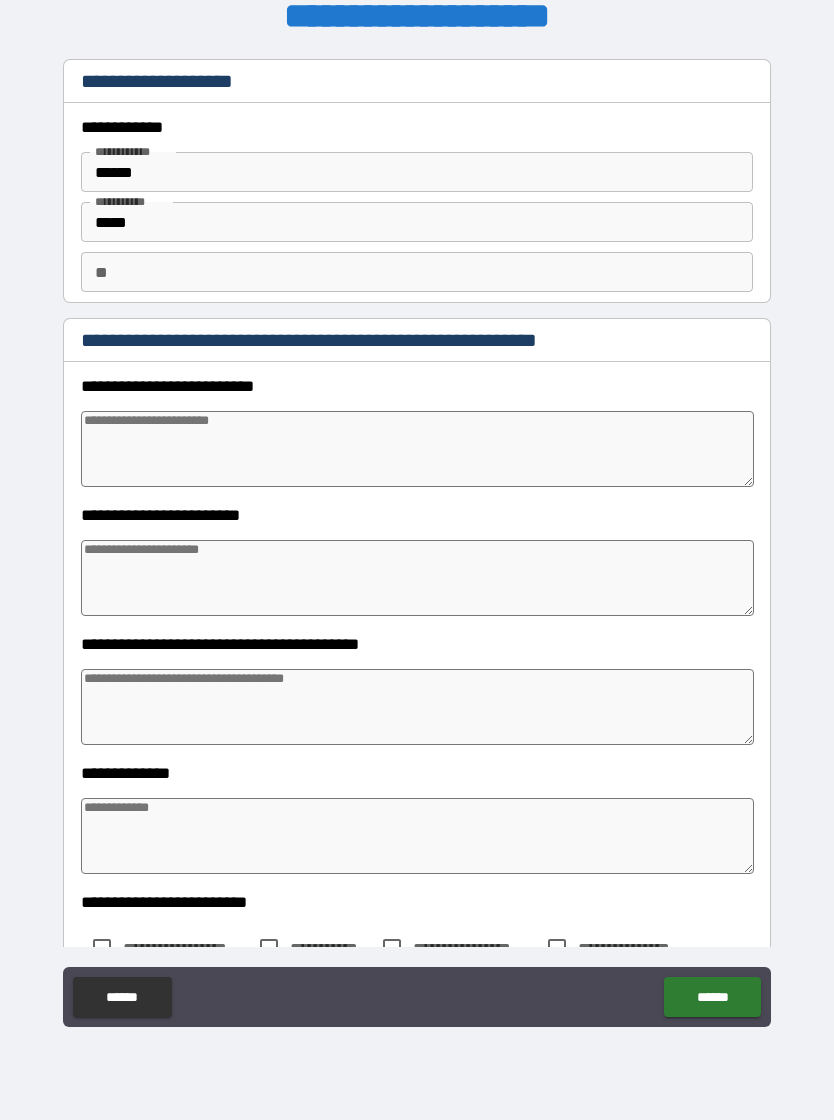 click at bounding box center [417, 449] 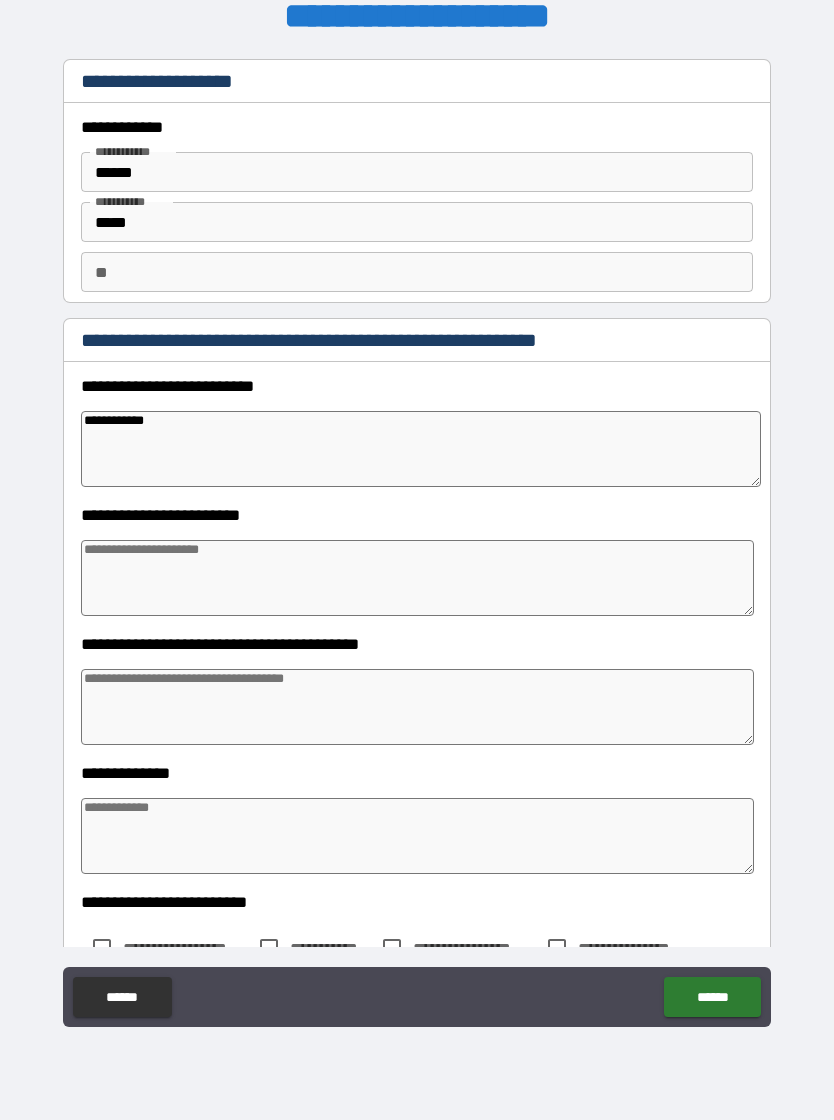 click at bounding box center (417, 578) 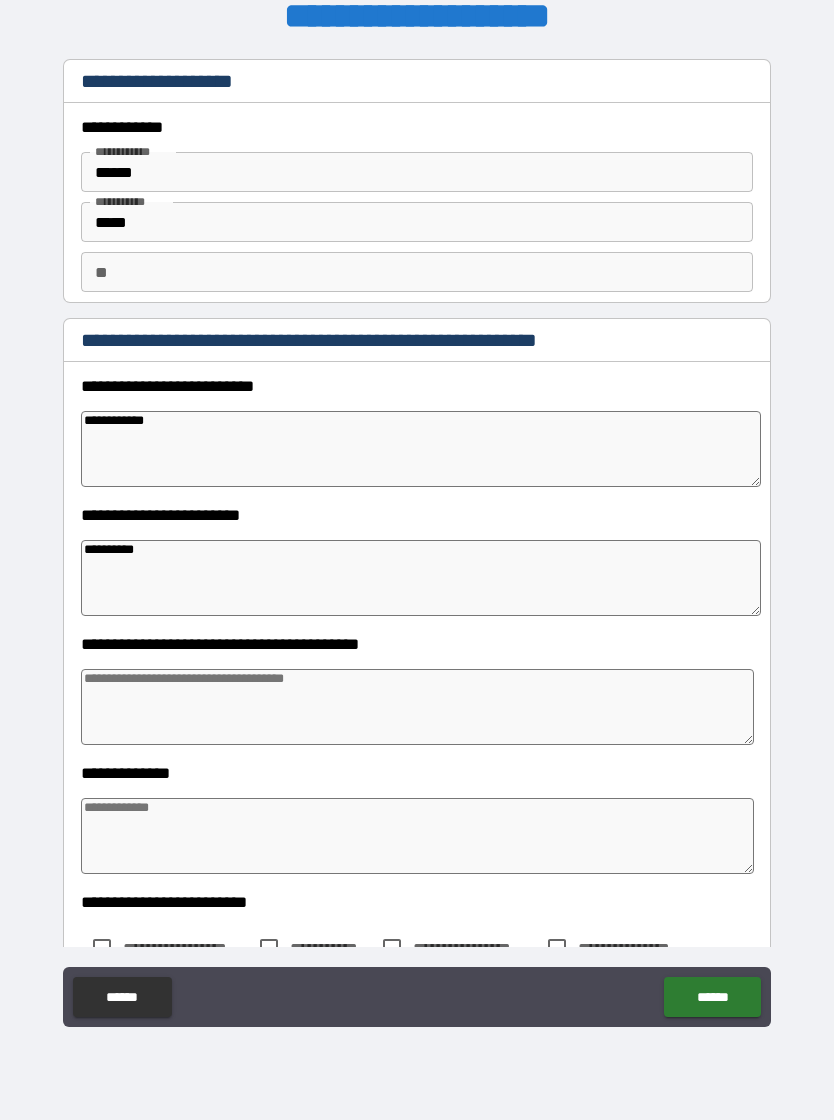 click at bounding box center (417, 707) 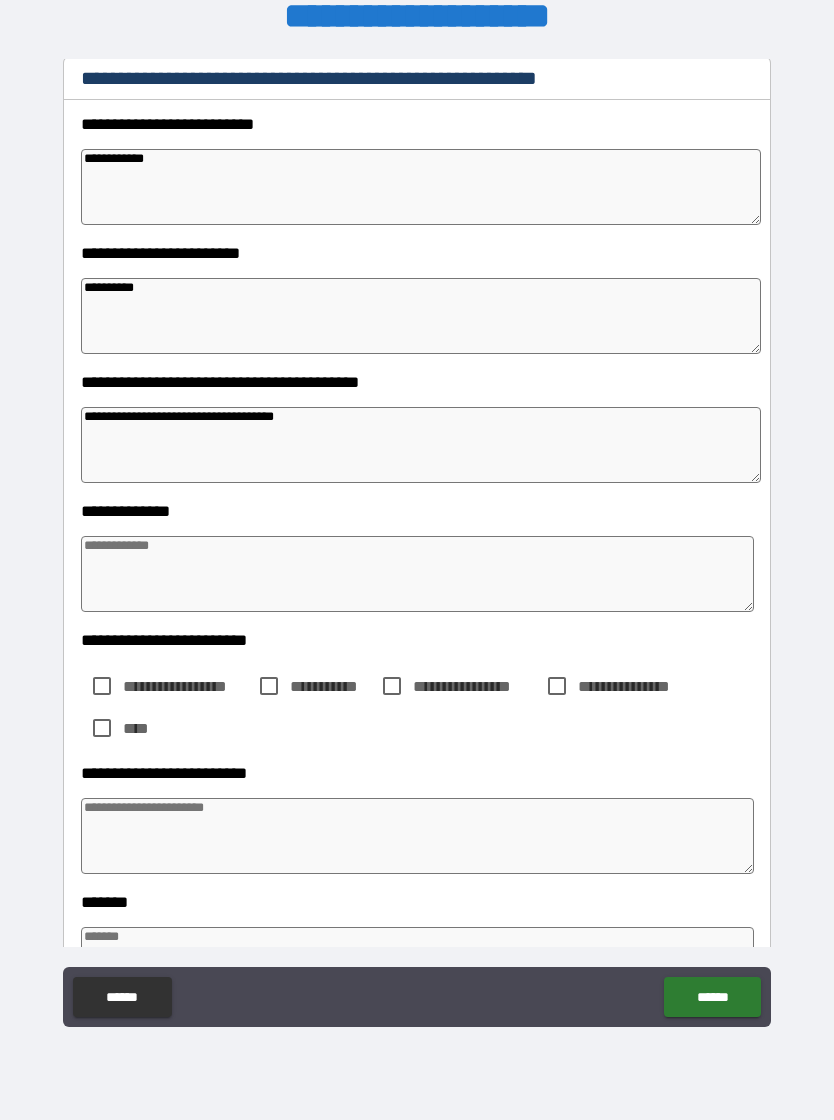 scroll, scrollTop: 285, scrollLeft: 0, axis: vertical 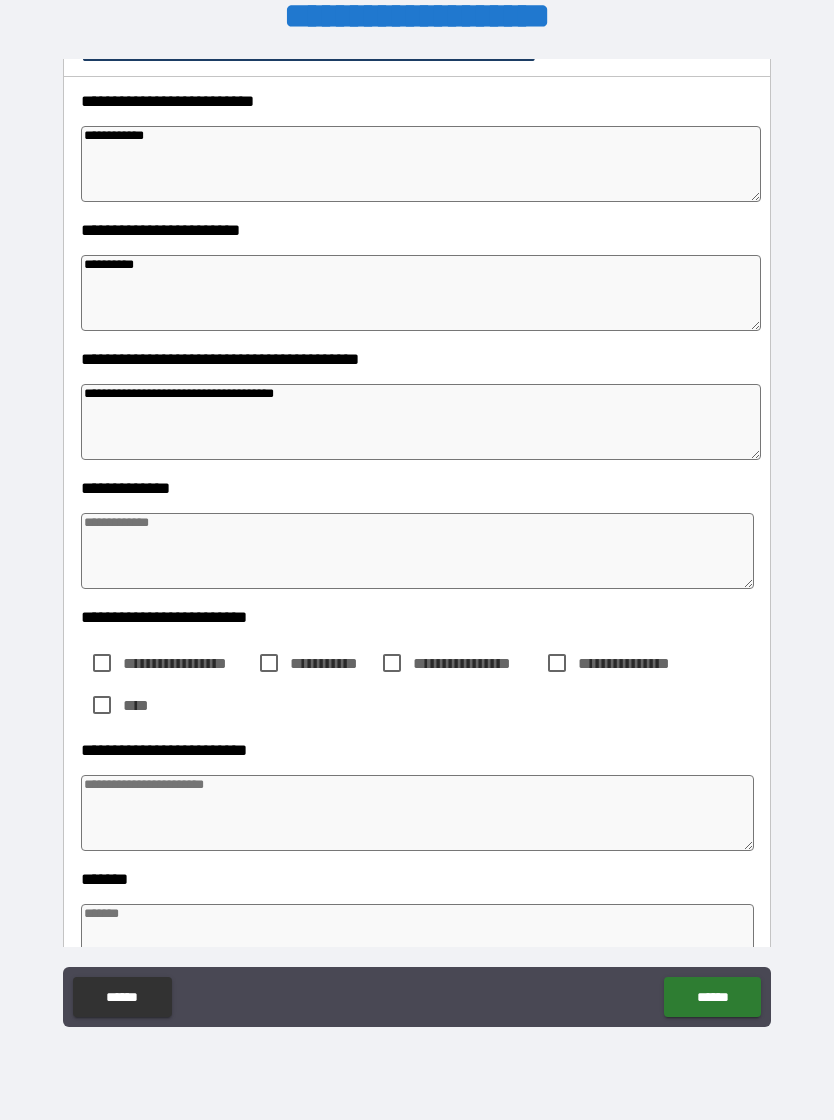click at bounding box center [417, 551] 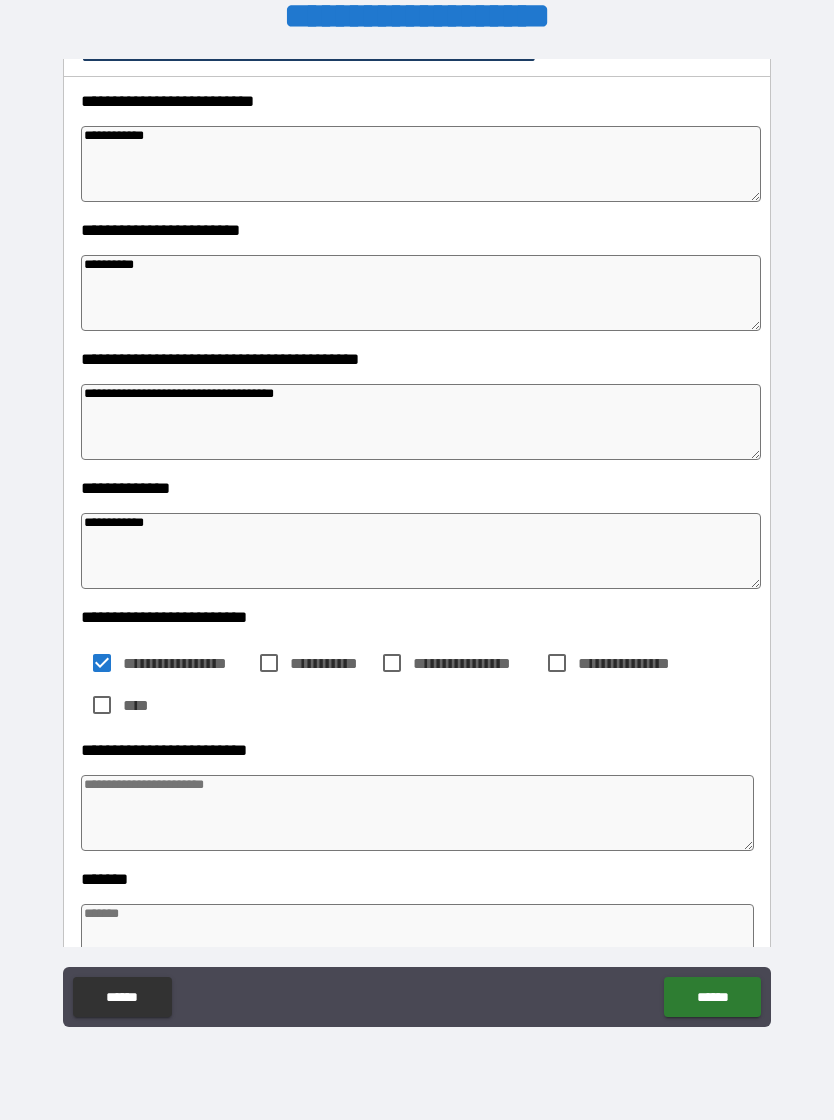 click at bounding box center [417, 813] 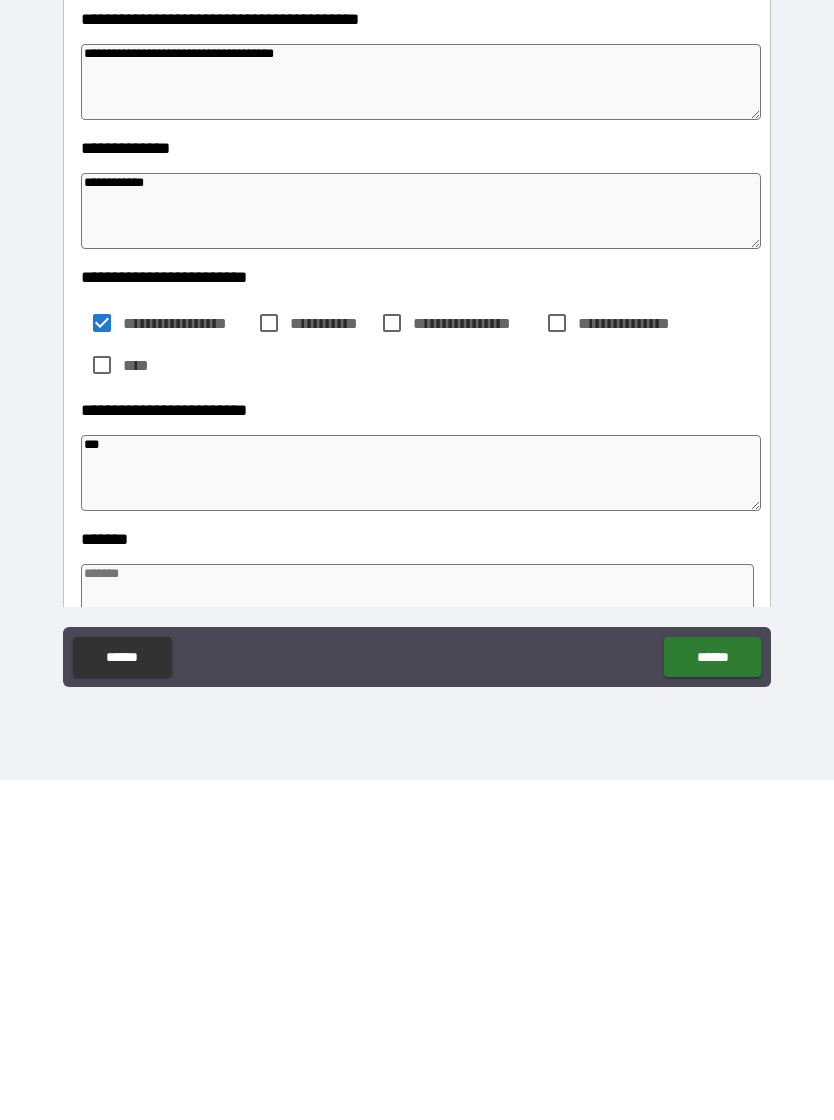 click at bounding box center [417, 942] 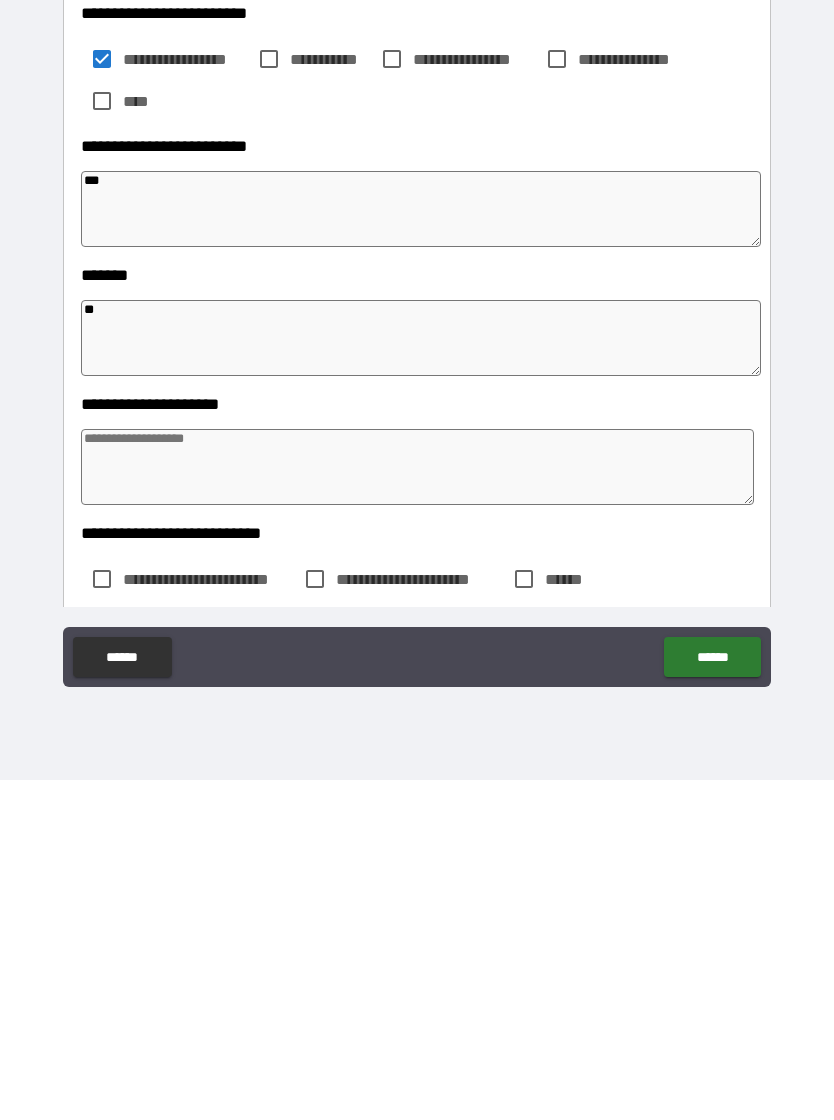 scroll, scrollTop: 560, scrollLeft: 0, axis: vertical 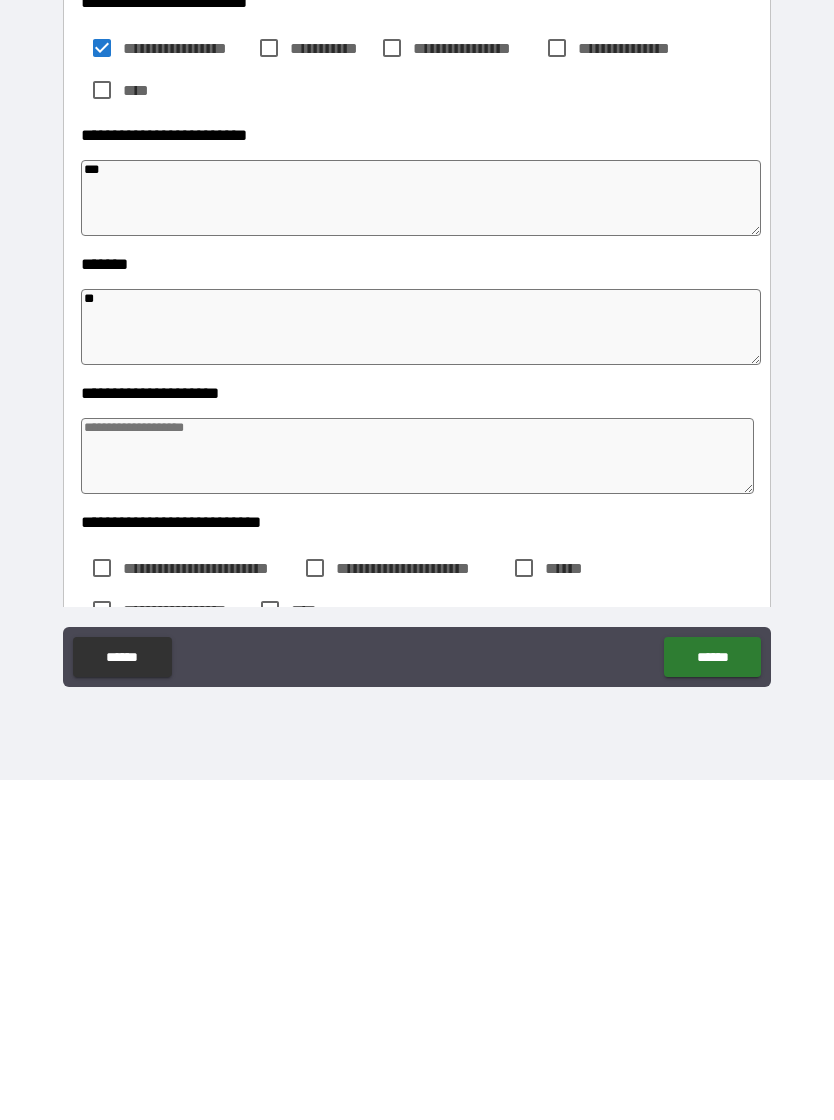 click at bounding box center (417, 796) 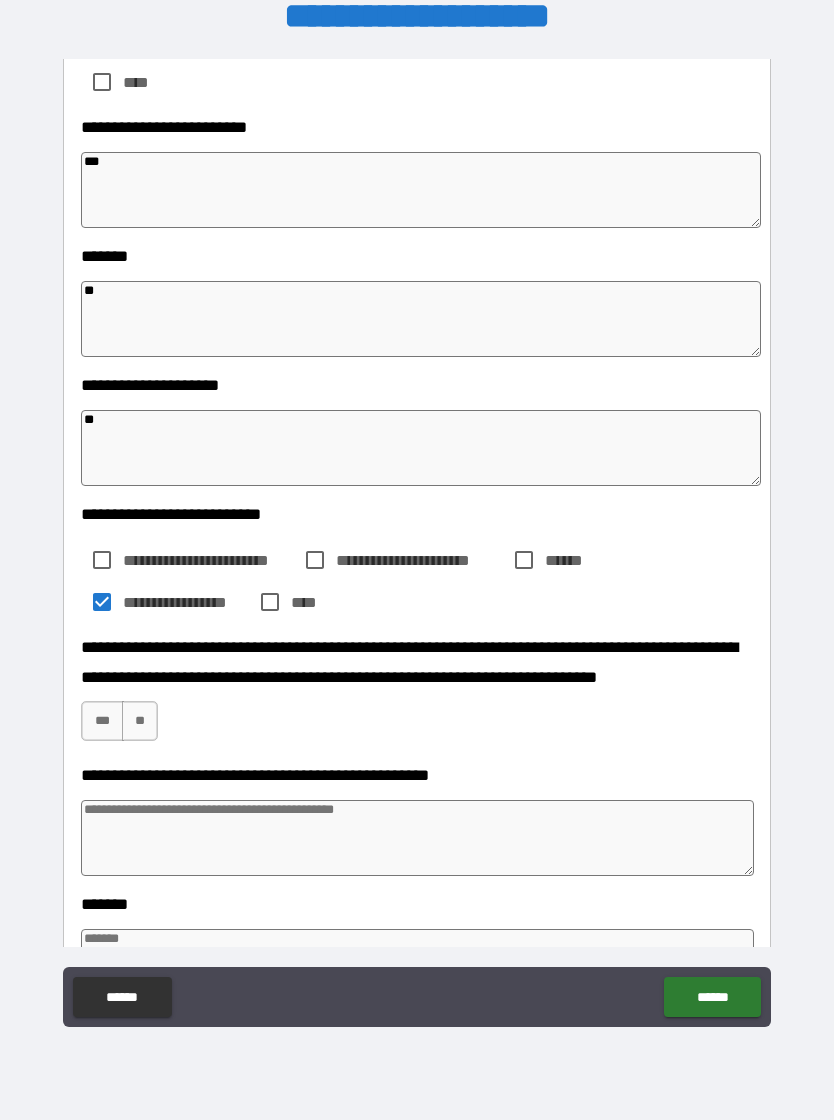 scroll, scrollTop: 933, scrollLeft: 0, axis: vertical 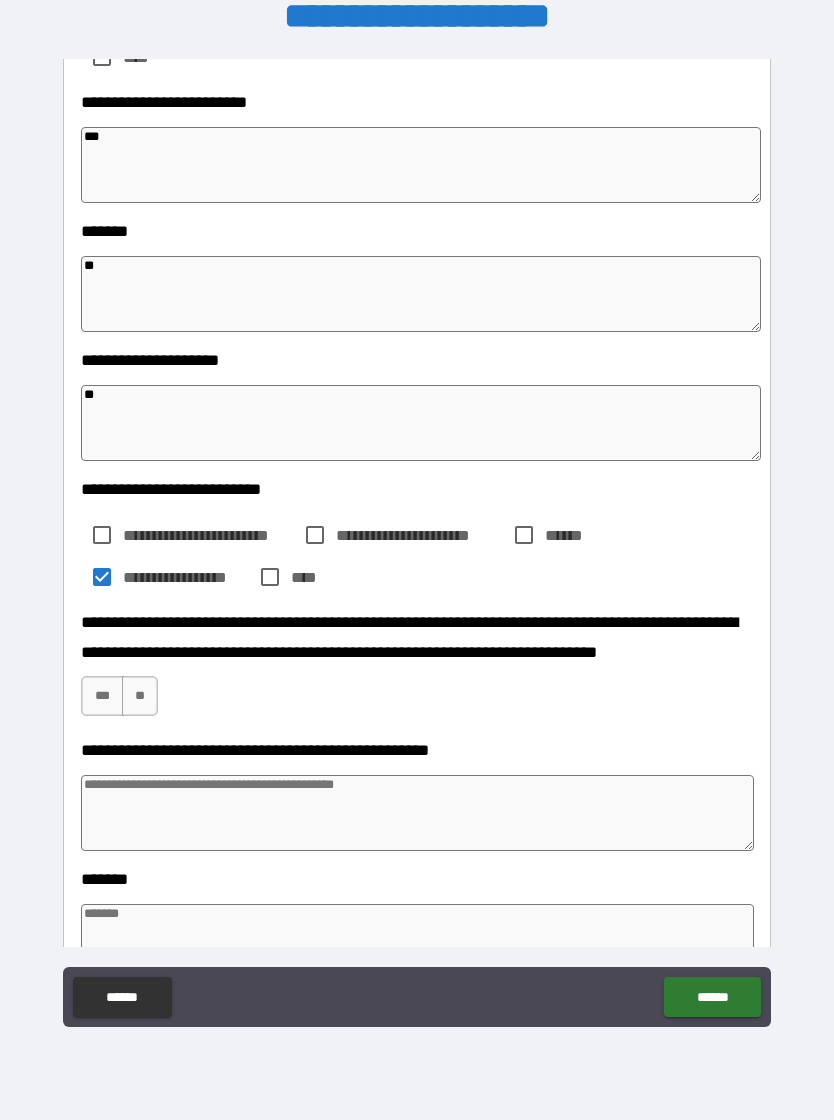 click on "***" at bounding box center [102, 696] 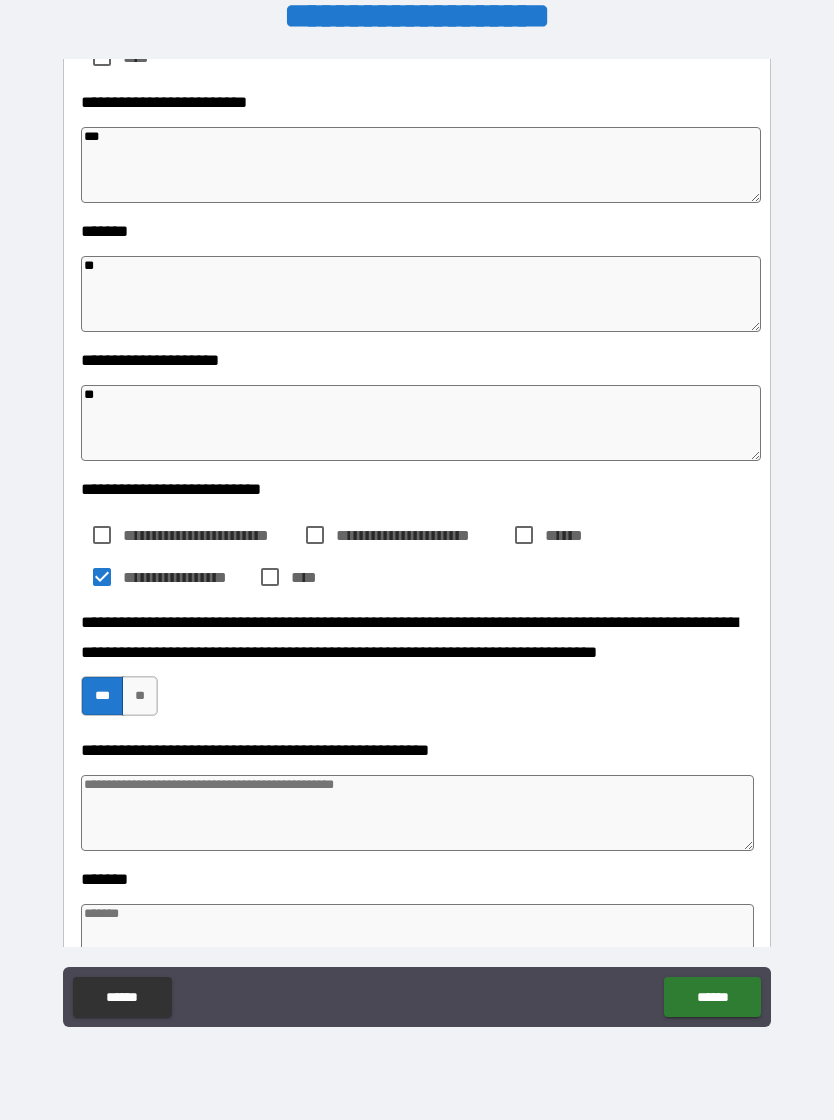 click at bounding box center (417, 813) 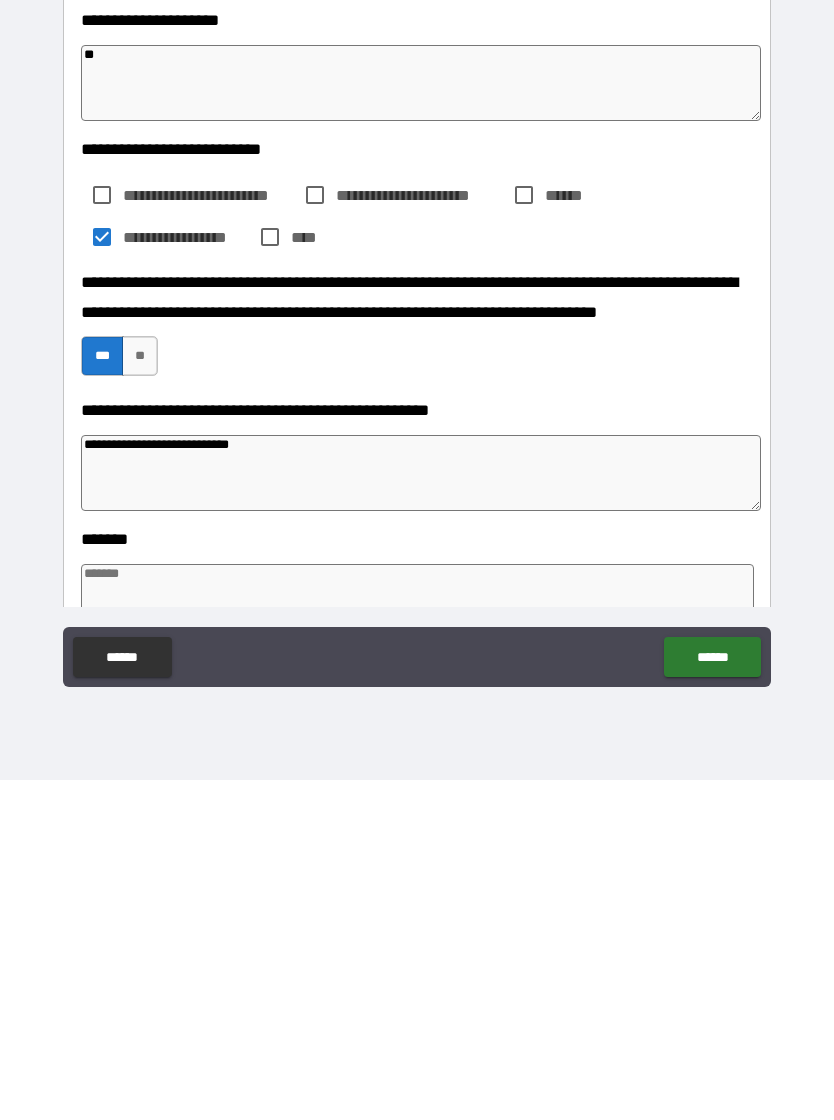 click at bounding box center [417, 942] 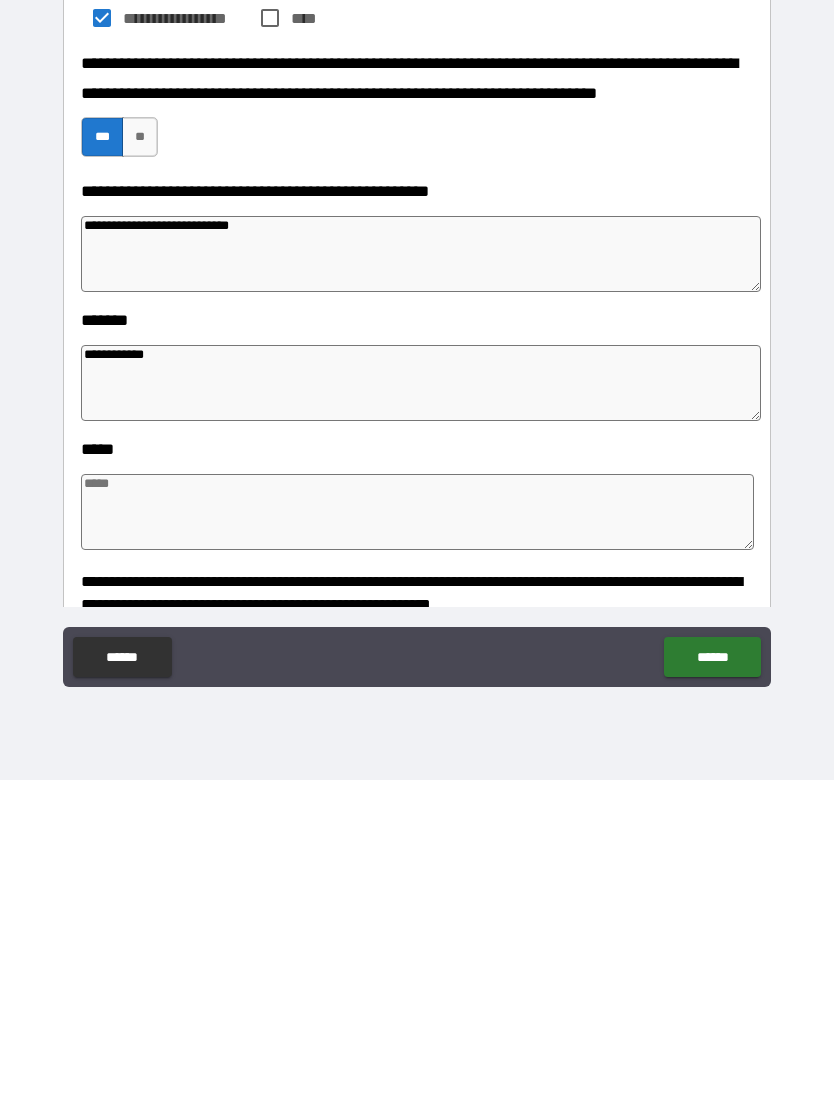 scroll, scrollTop: 1183, scrollLeft: 0, axis: vertical 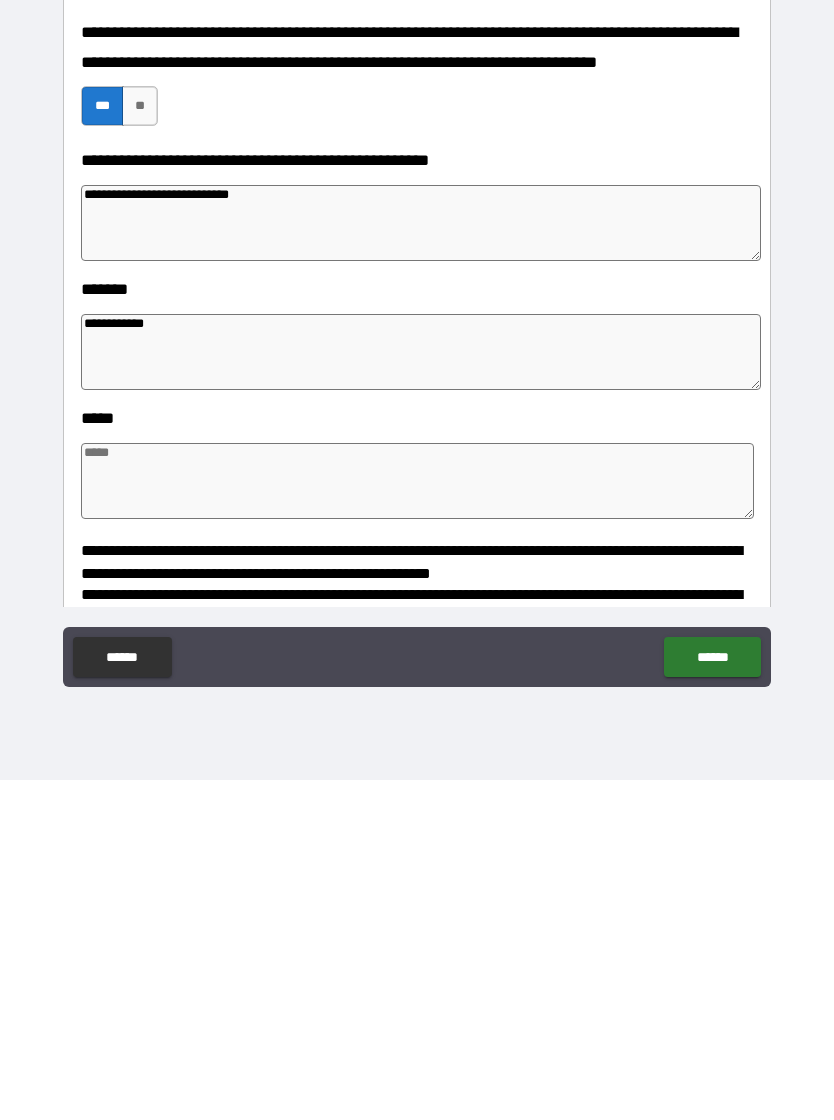 click at bounding box center (417, 821) 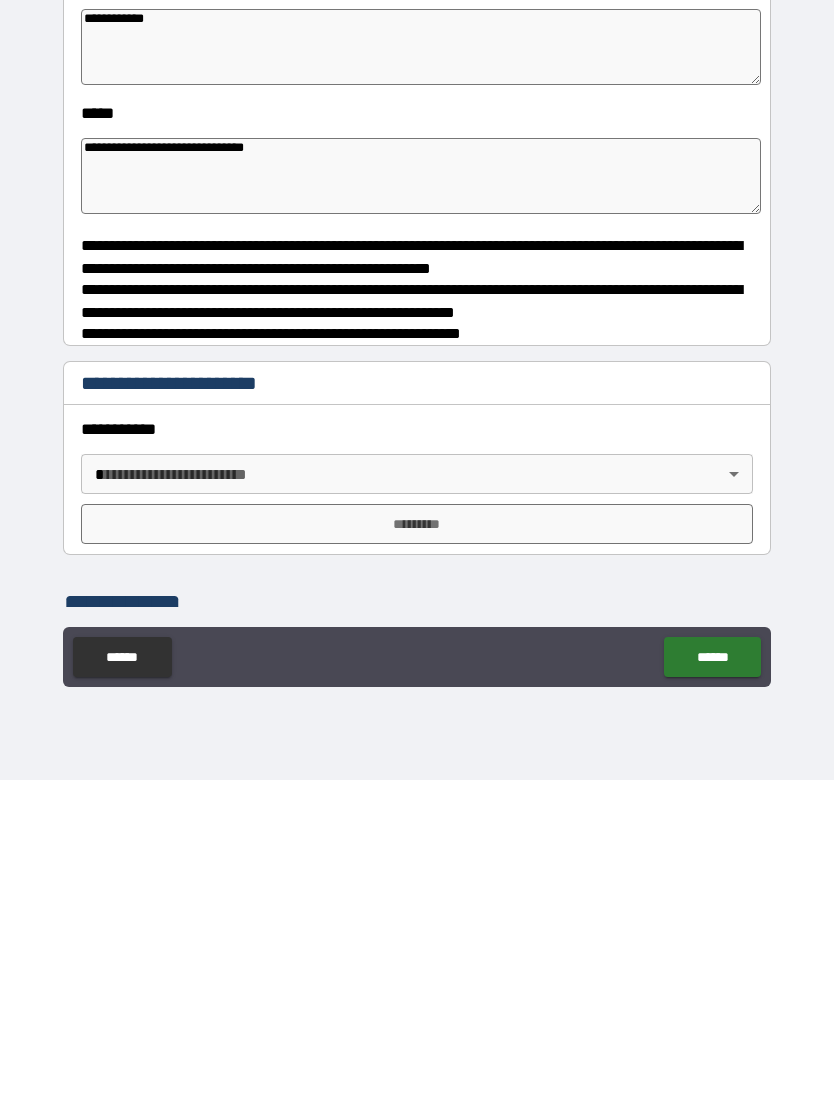 scroll, scrollTop: 1505, scrollLeft: 0, axis: vertical 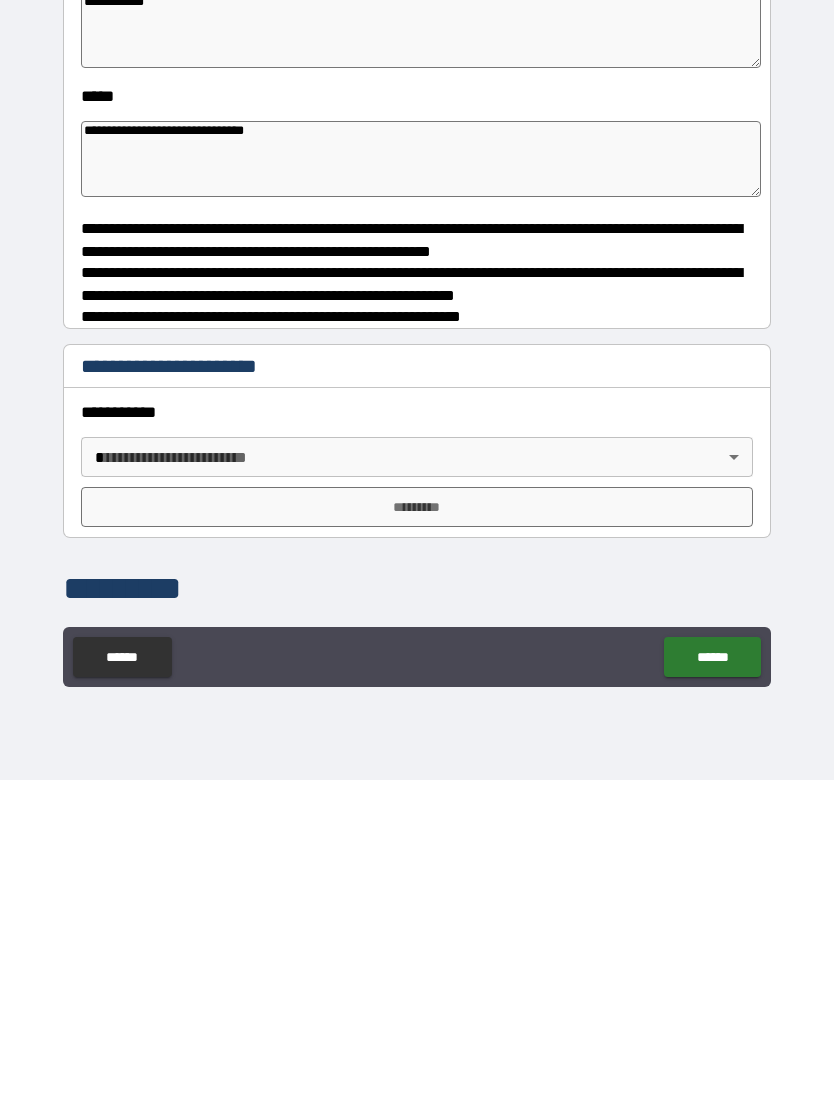 click on "**********" at bounding box center [417, 544] 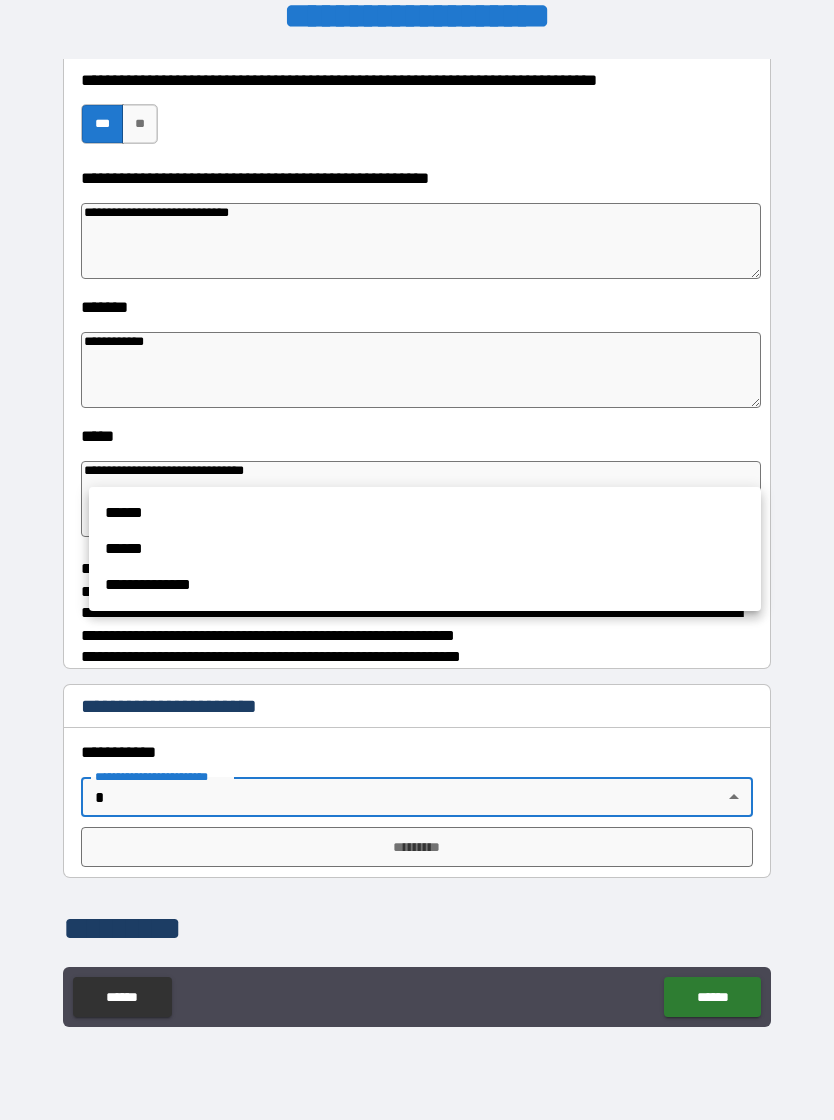 click at bounding box center (417, 560) 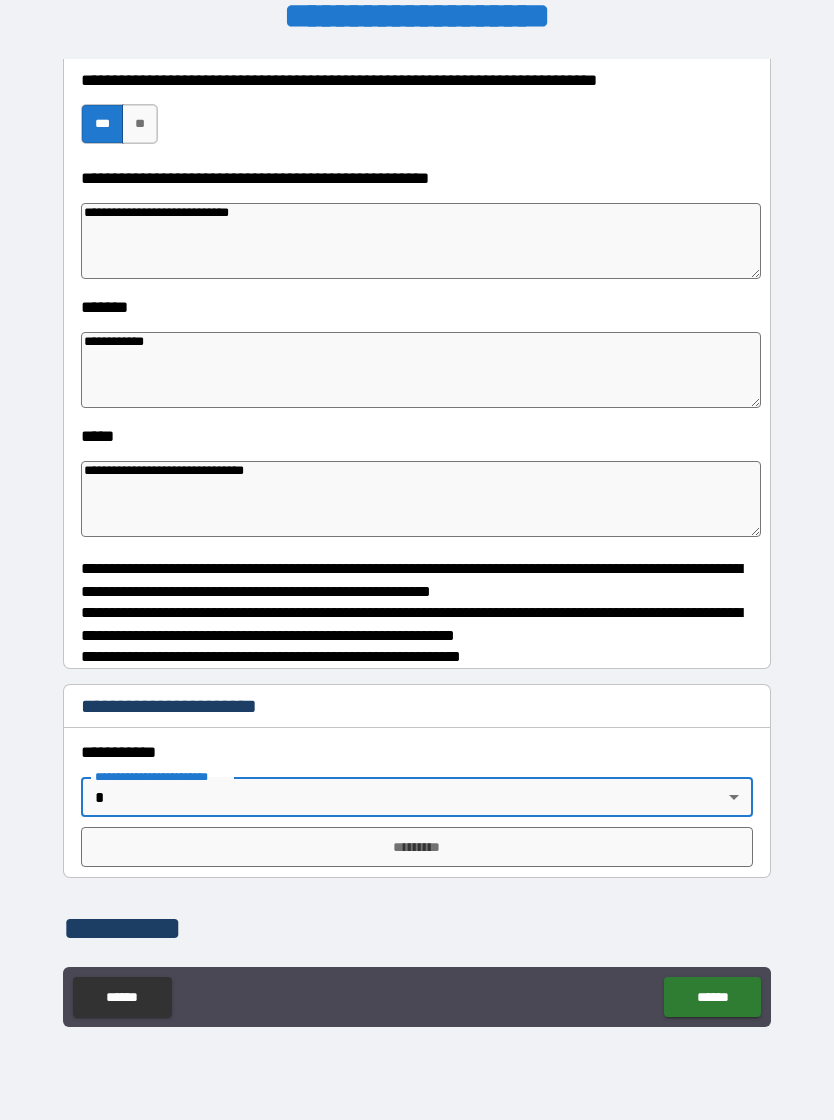 click on "**********" at bounding box center (417, 544) 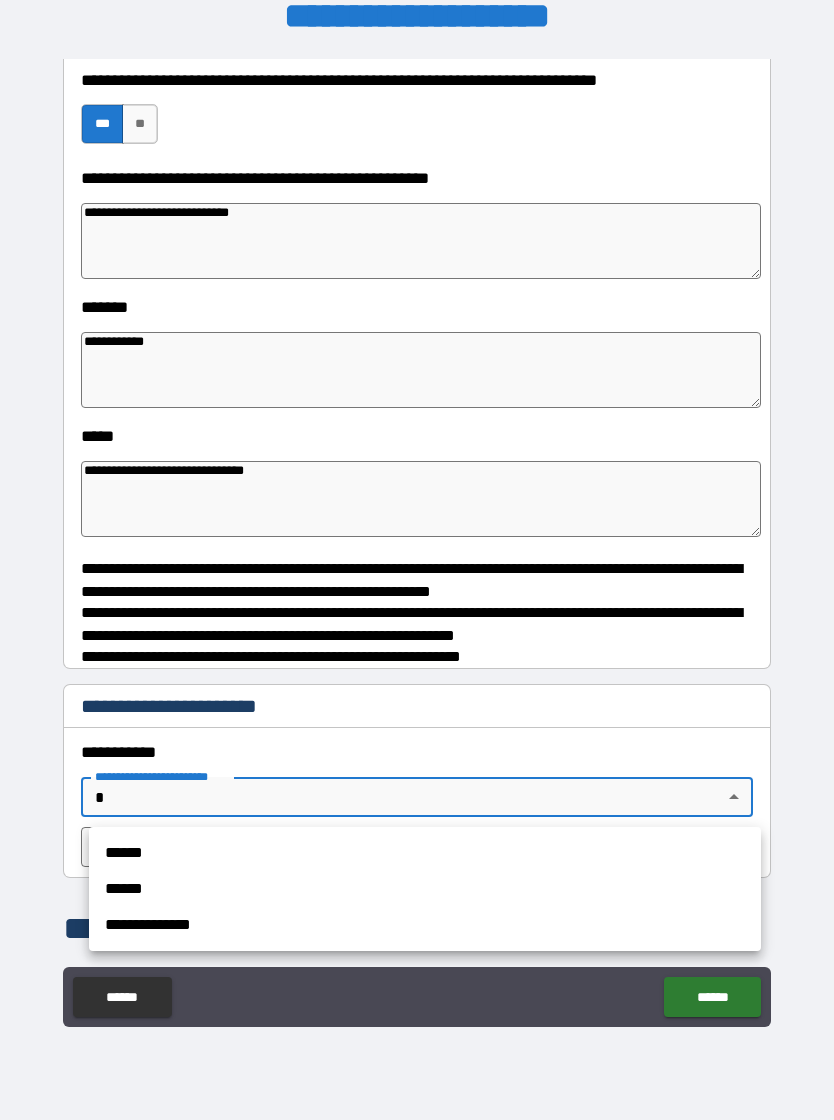click on "******" at bounding box center [425, 853] 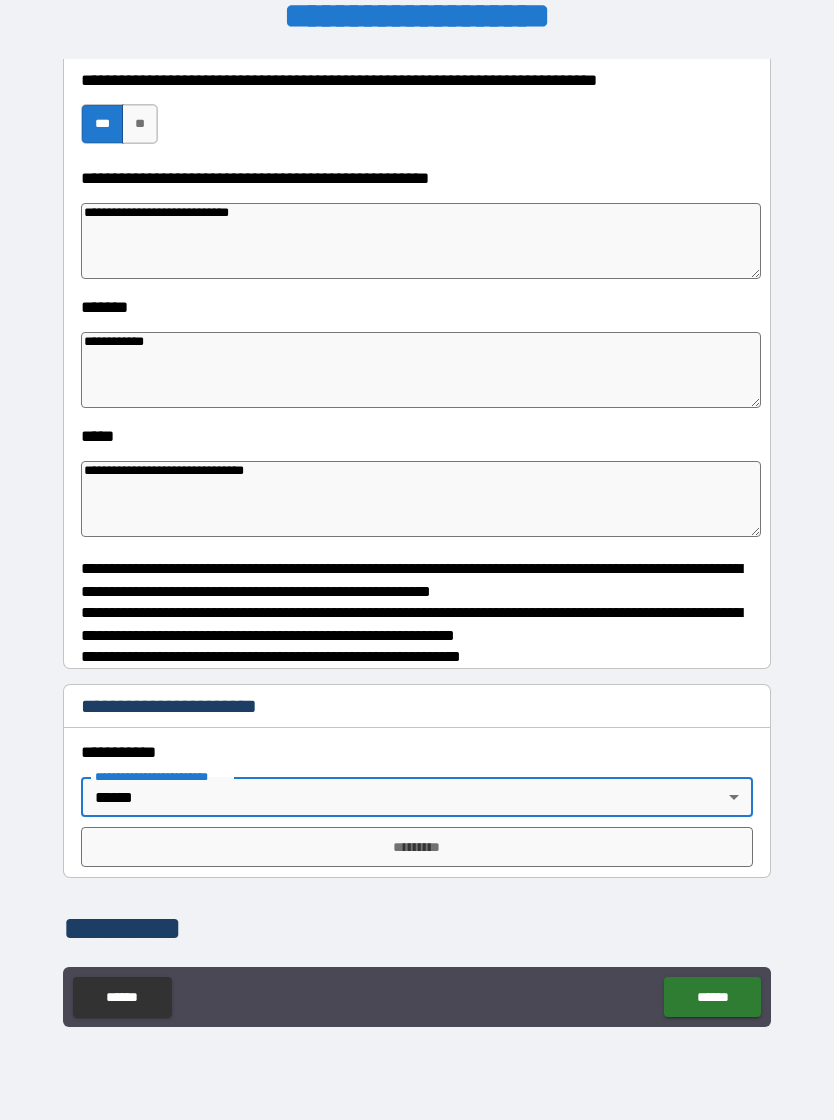 click on "*********" at bounding box center (417, 847) 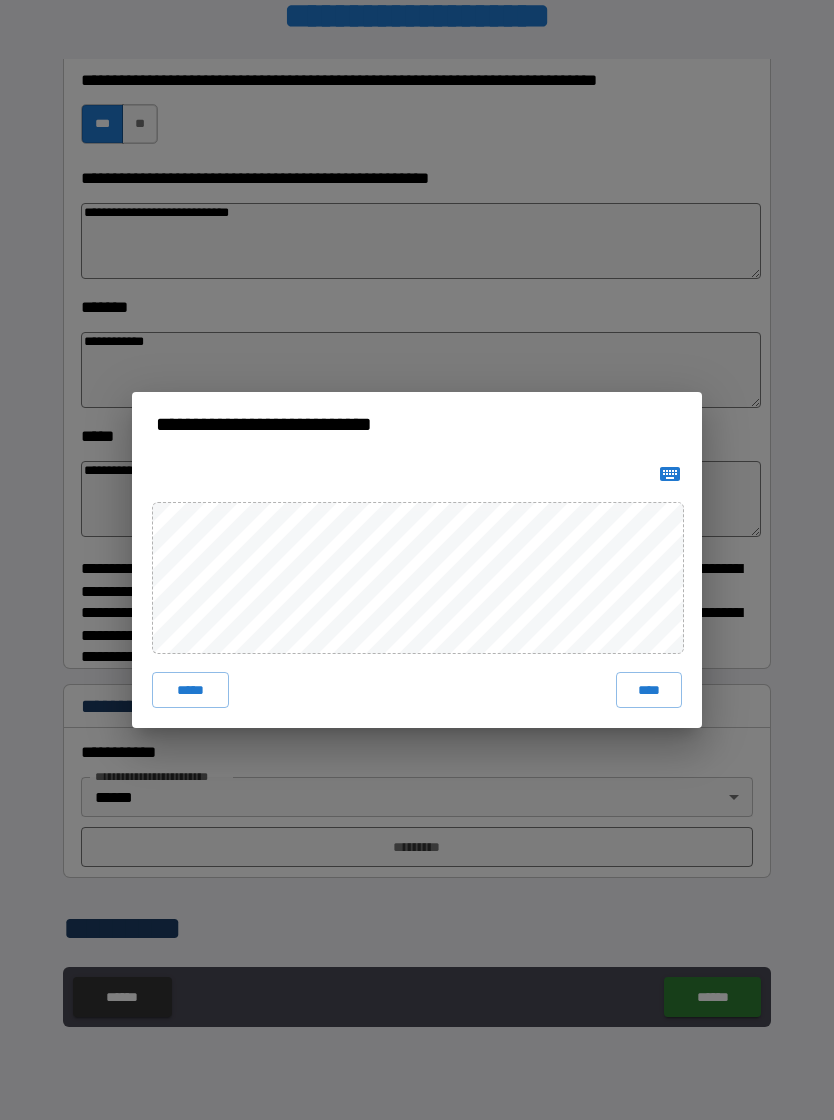 click on "****" at bounding box center (649, 690) 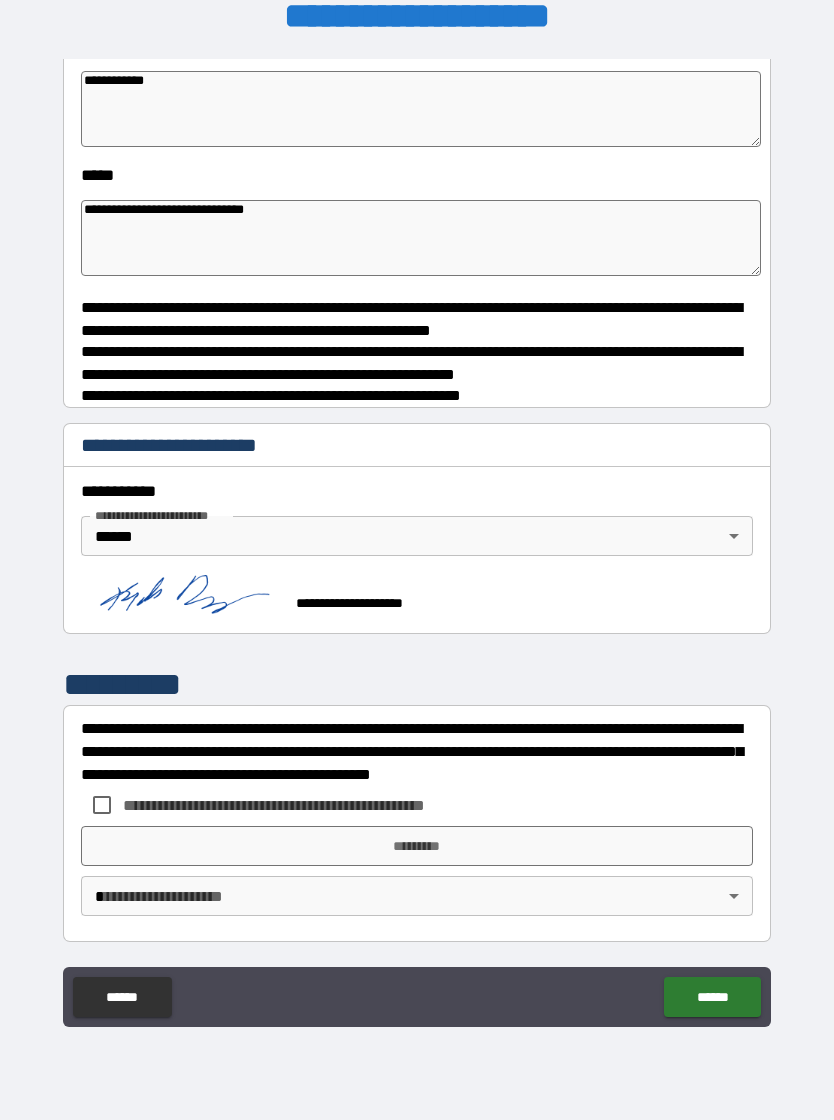 scroll, scrollTop: 1766, scrollLeft: 0, axis: vertical 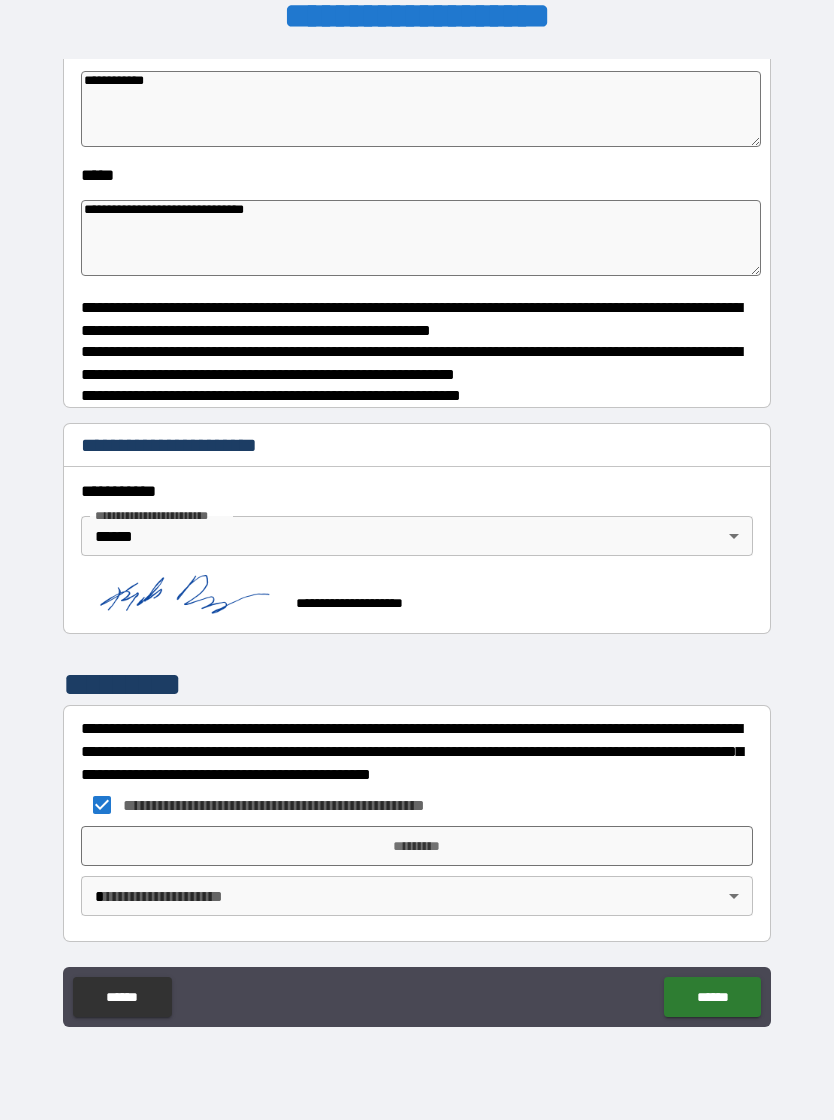 click on "*********" at bounding box center (417, 846) 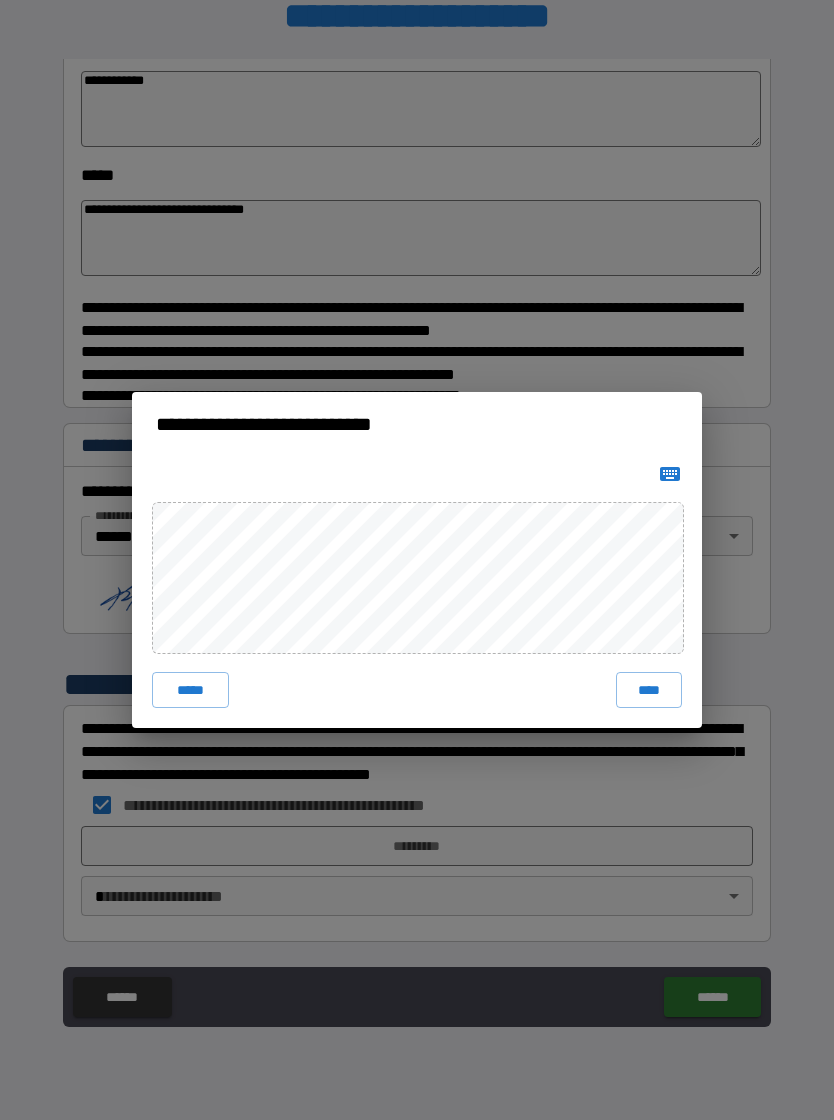 click on "****" at bounding box center (649, 690) 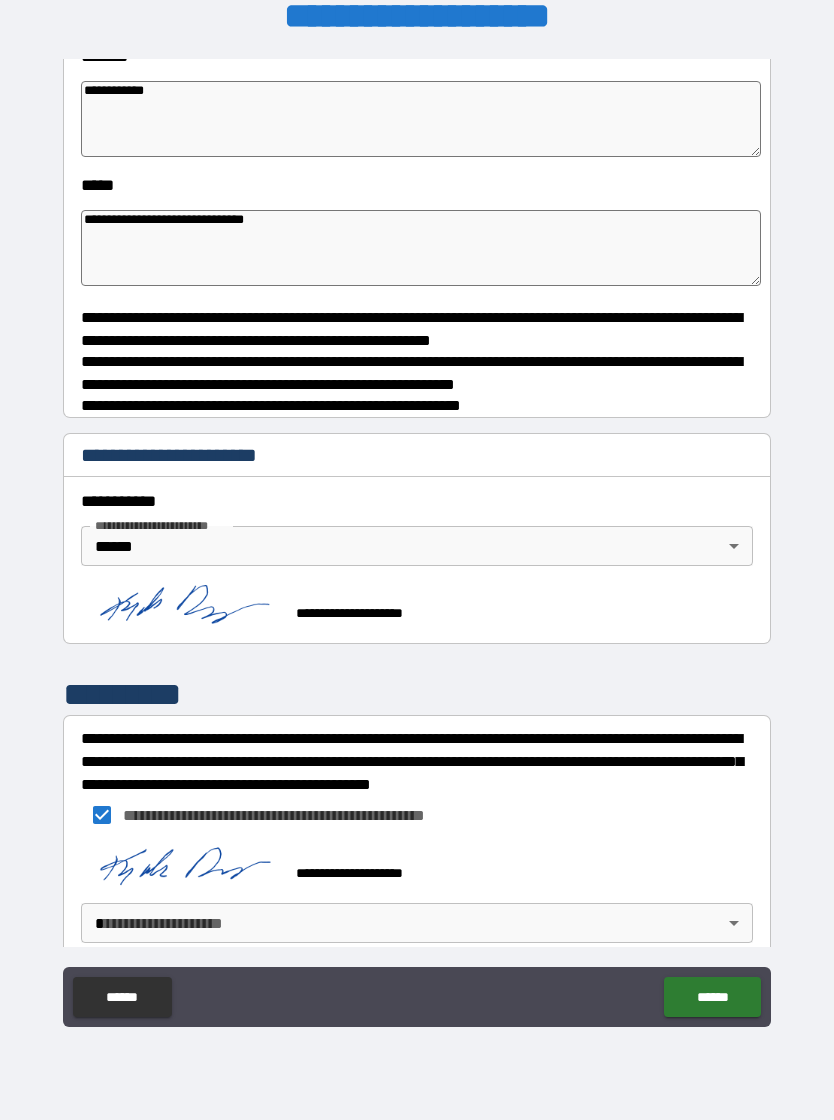 click on "******" at bounding box center (712, 997) 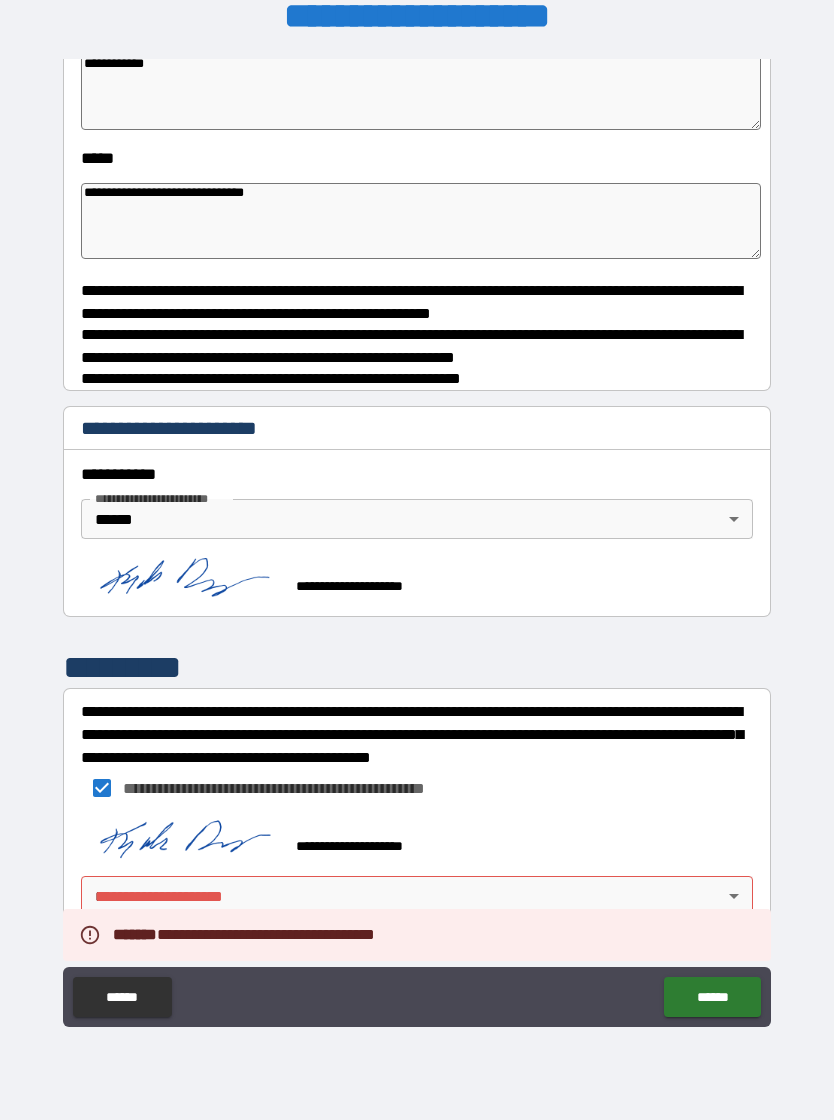 scroll, scrollTop: 1783, scrollLeft: 0, axis: vertical 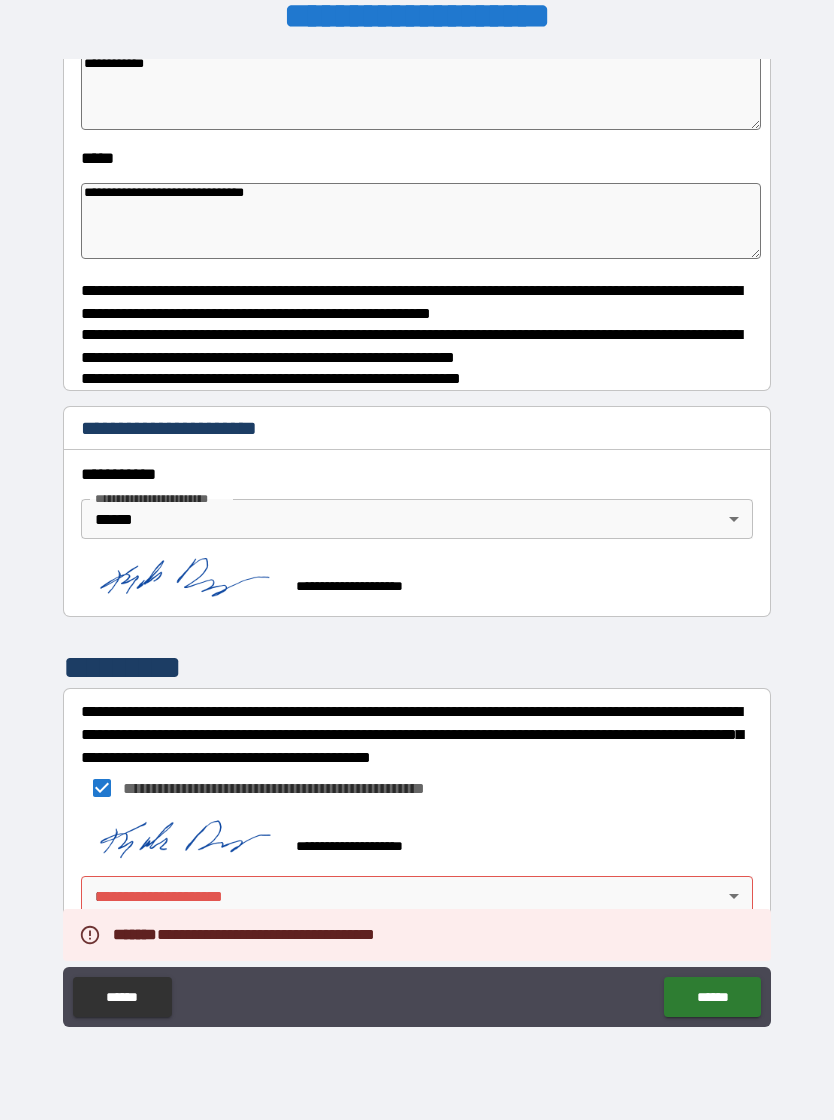 click on "**********" at bounding box center (417, 544) 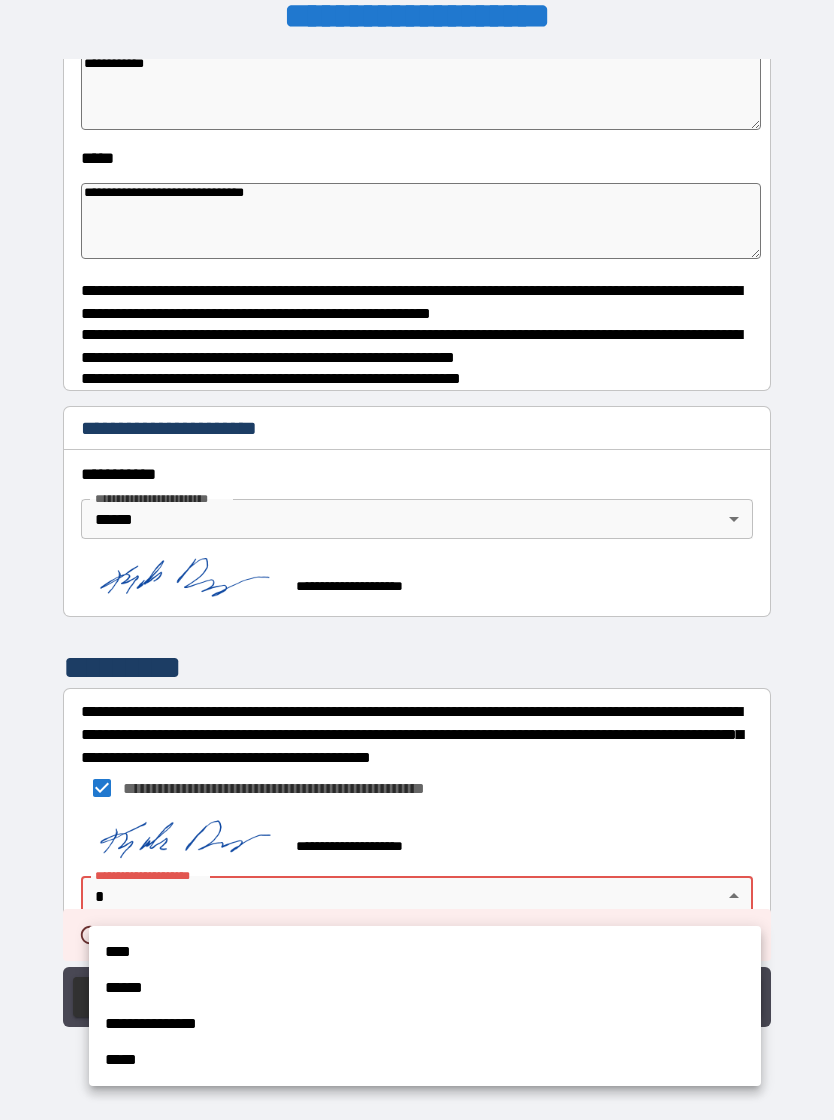 click on "**********" at bounding box center [425, 1024] 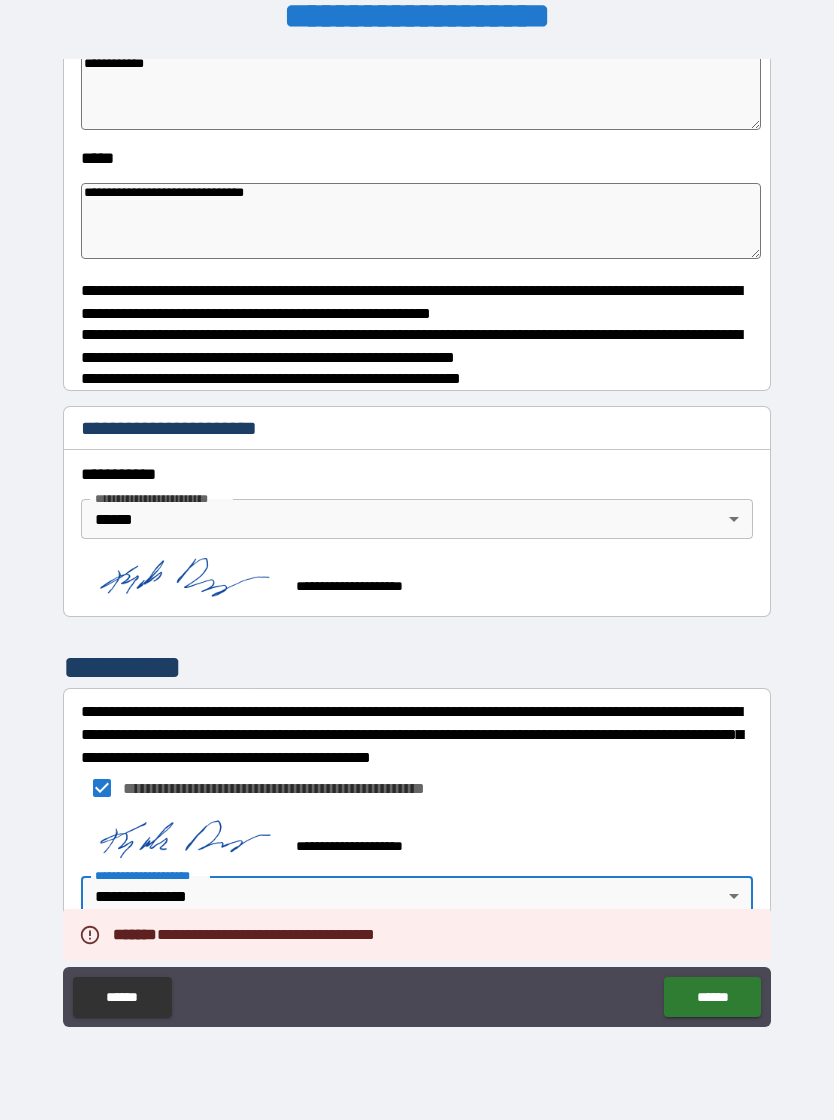 click on "******" at bounding box center (712, 997) 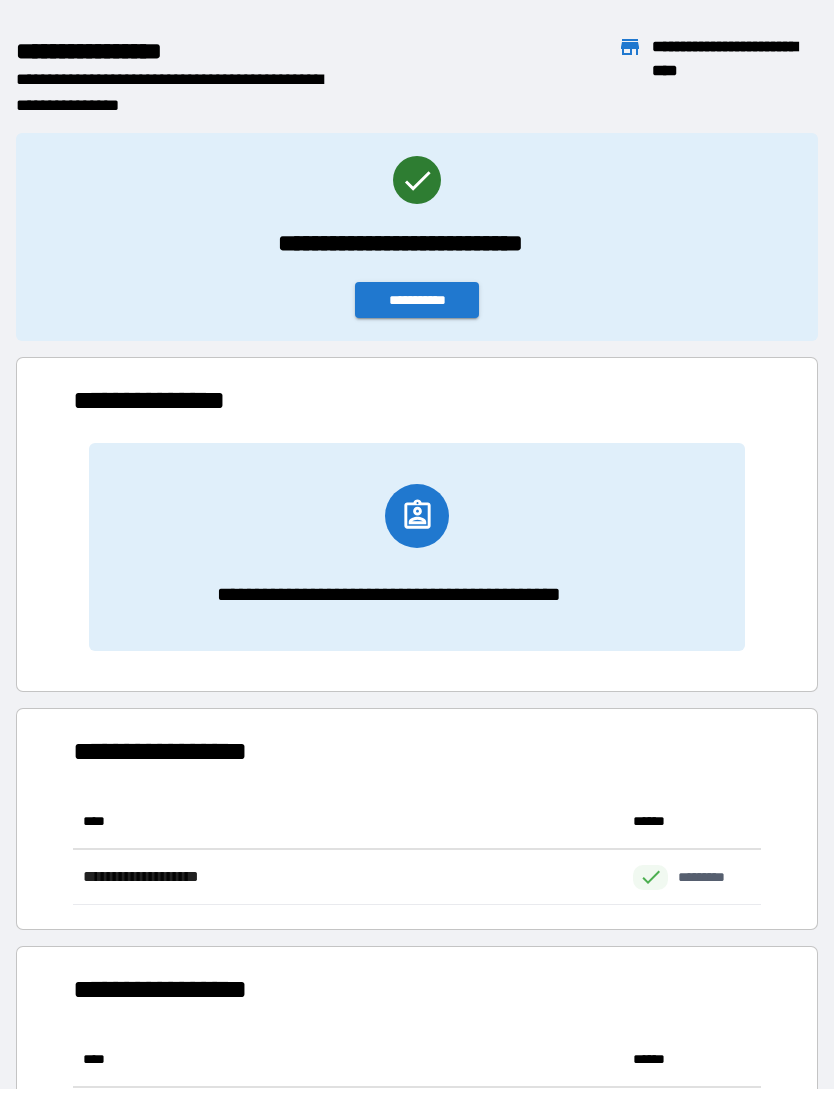 scroll, scrollTop: 1, scrollLeft: 1, axis: both 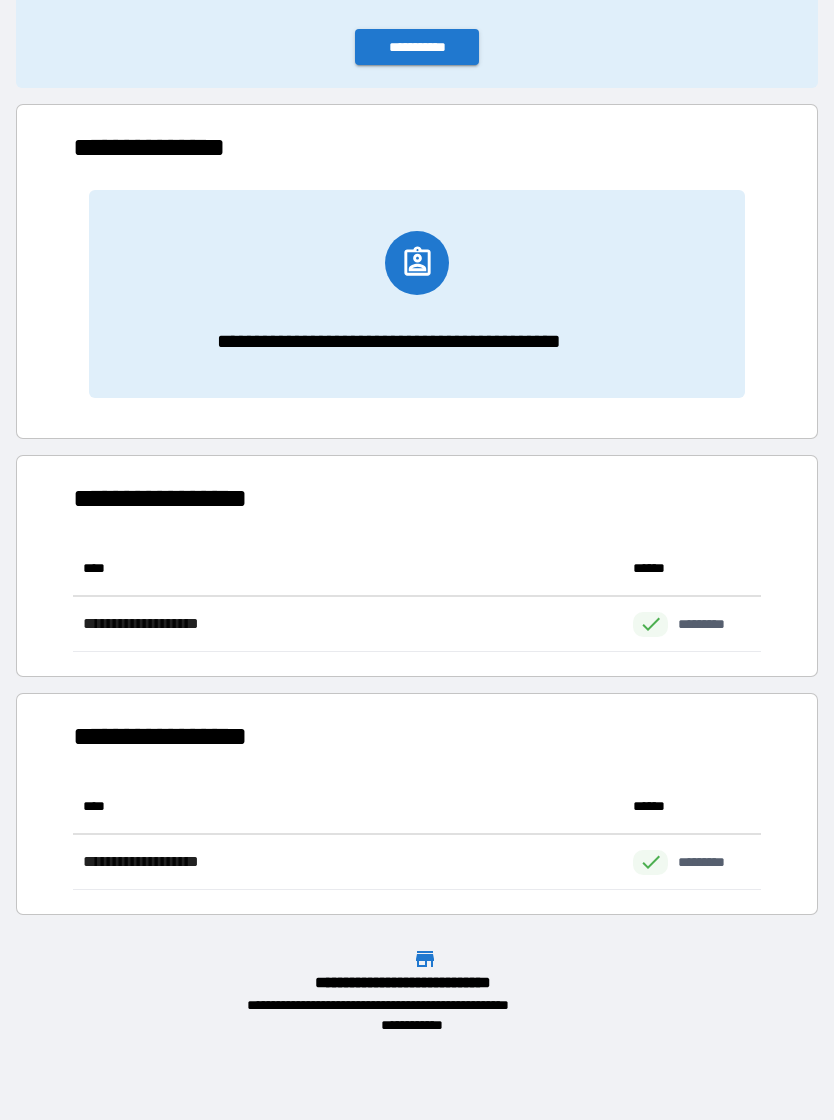 click on "**********" at bounding box center (417, 47) 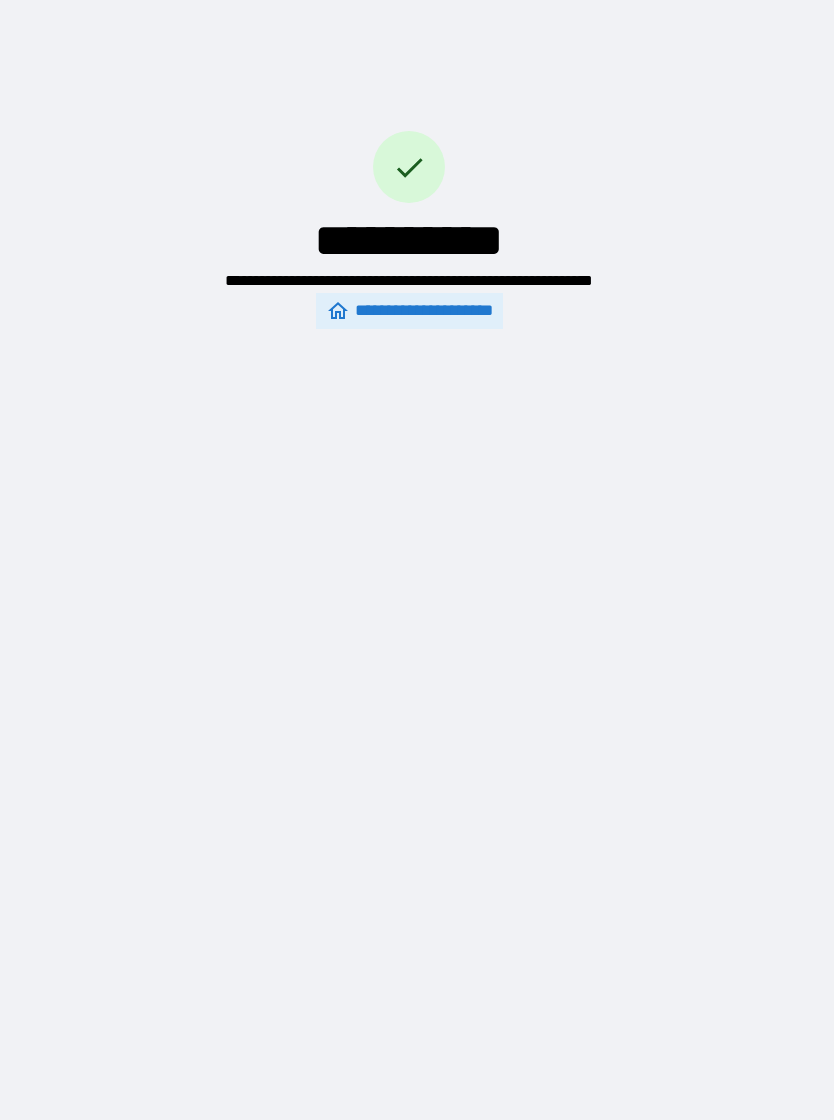 scroll, scrollTop: 0, scrollLeft: 0, axis: both 